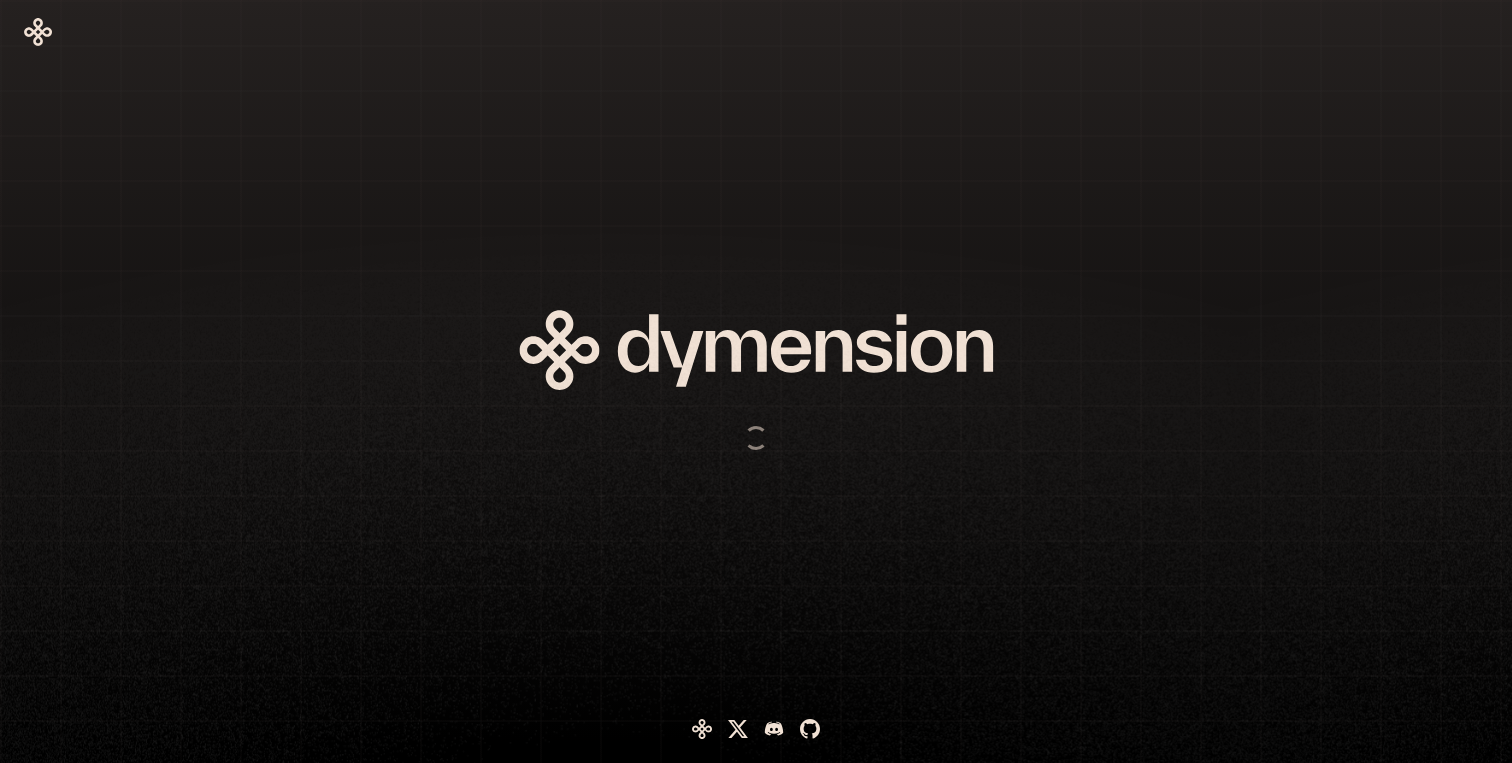 scroll, scrollTop: 0, scrollLeft: 0, axis: both 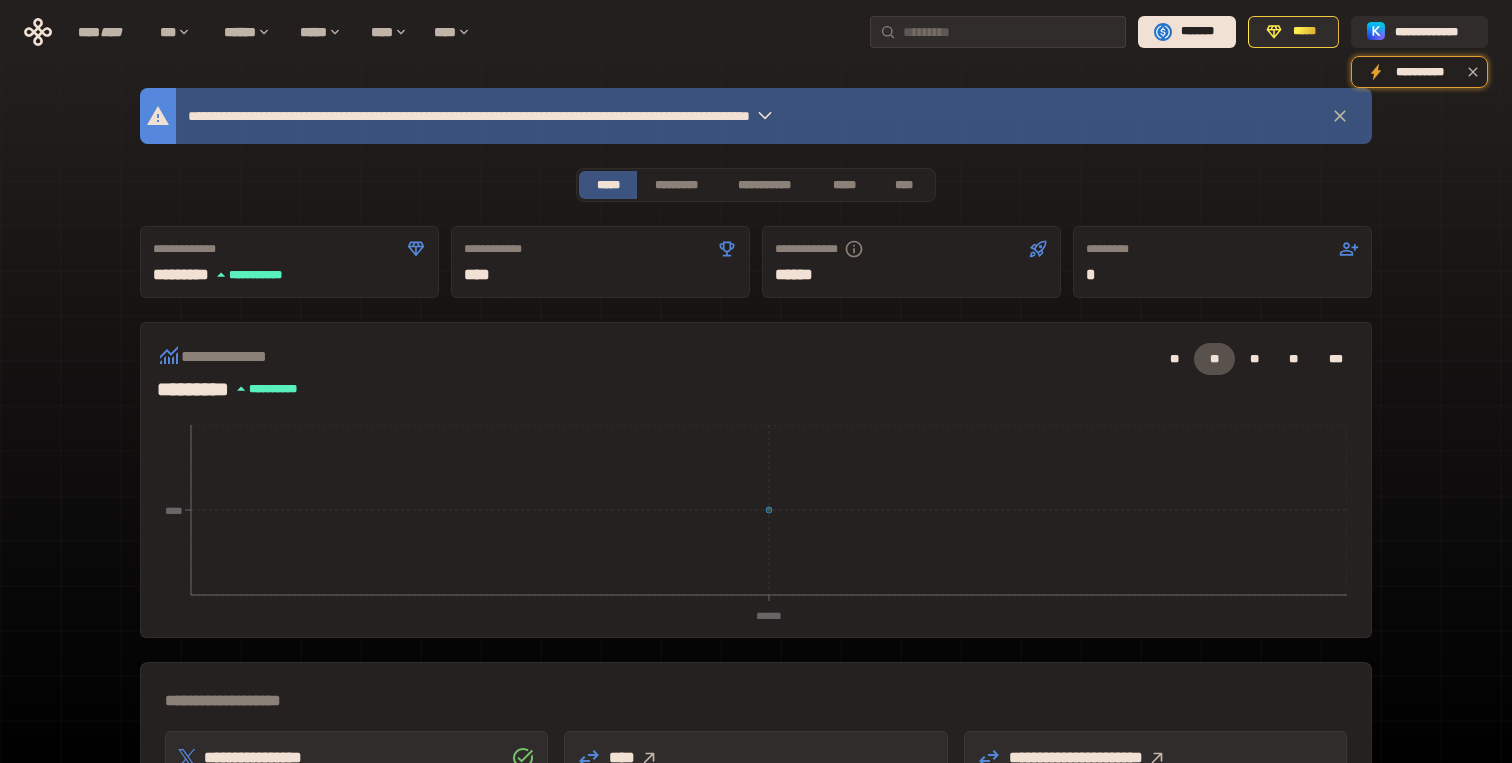 click on "**********" at bounding box center (592, 116) 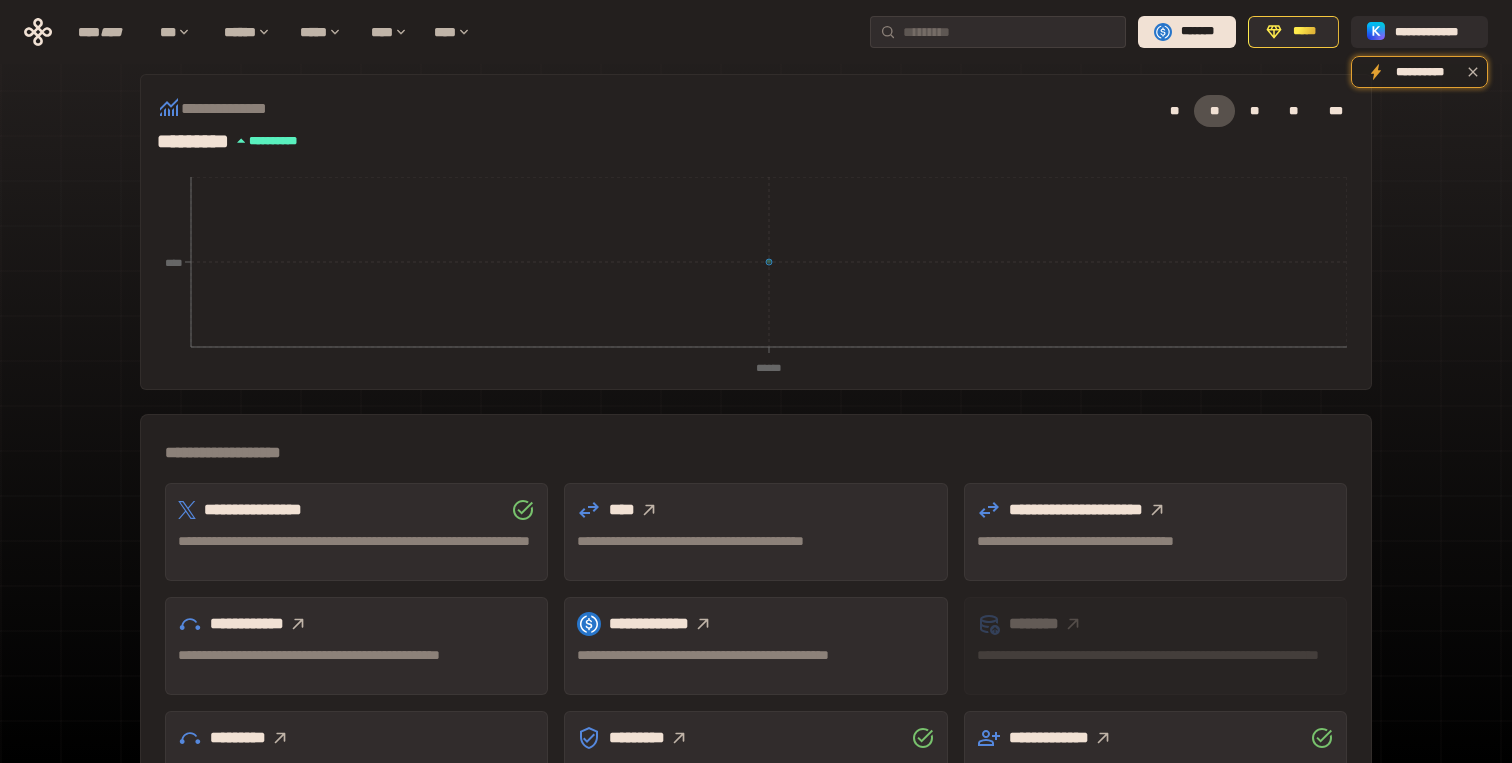 scroll, scrollTop: 525, scrollLeft: 0, axis: vertical 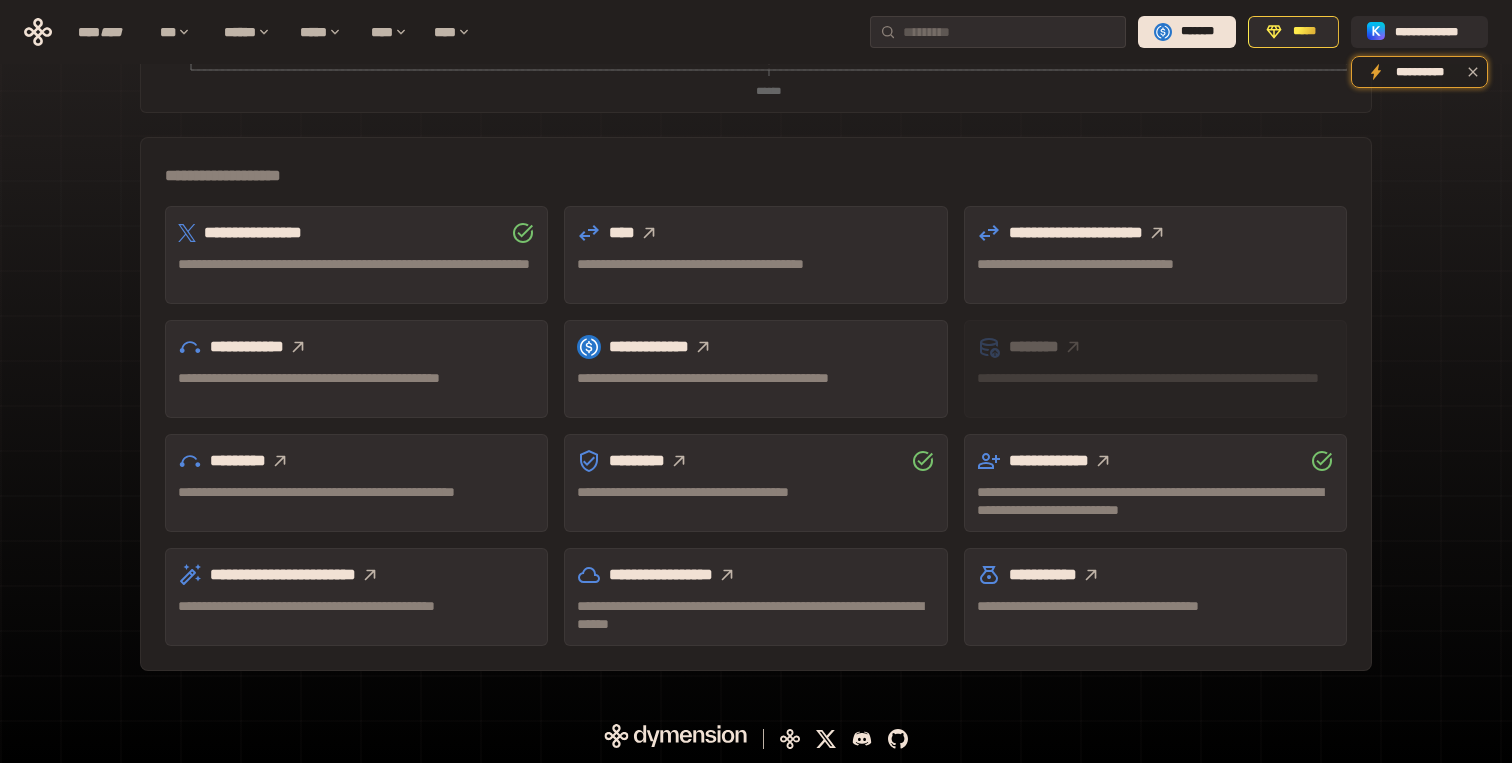 click at bounding box center (1091, 575) 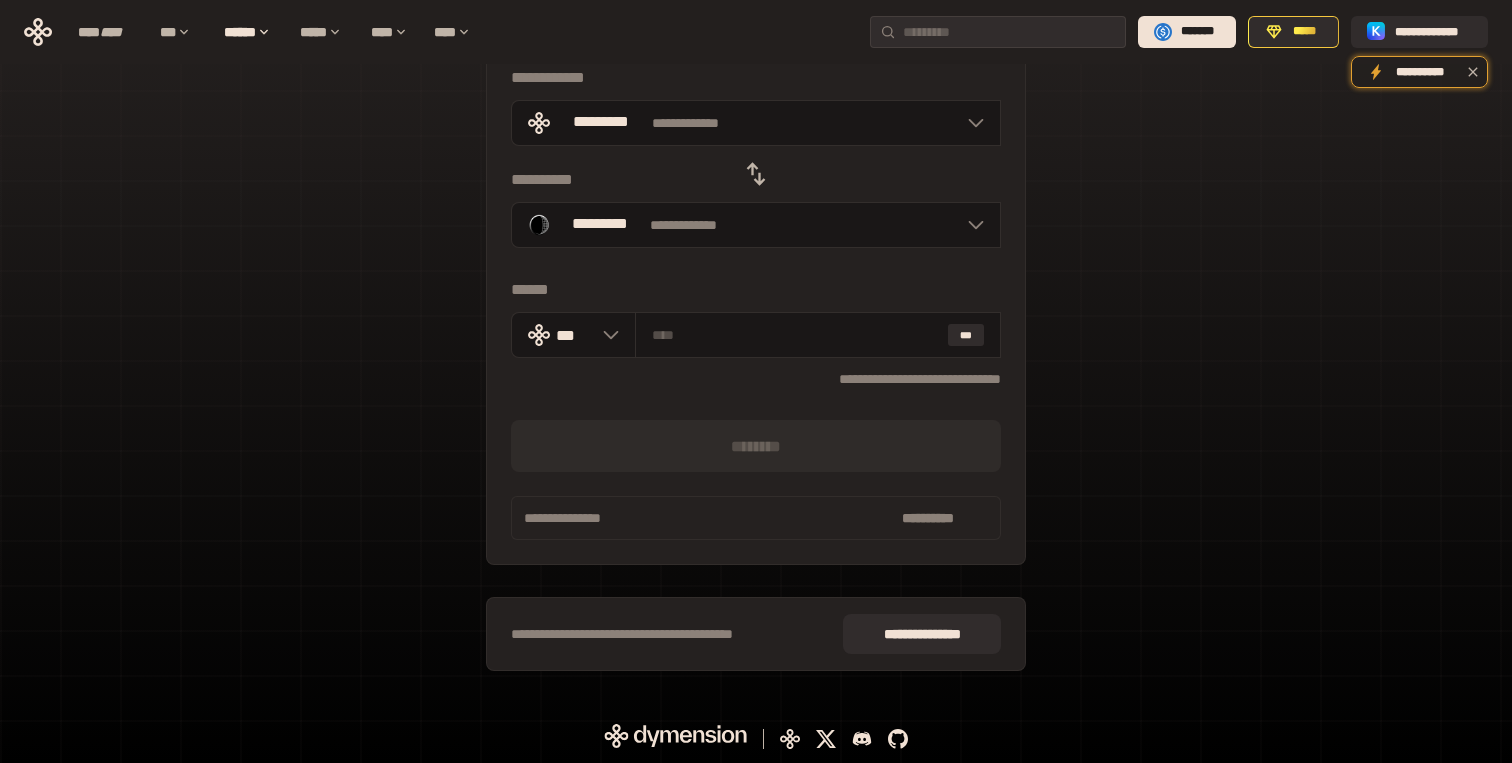scroll, scrollTop: 0, scrollLeft: 0, axis: both 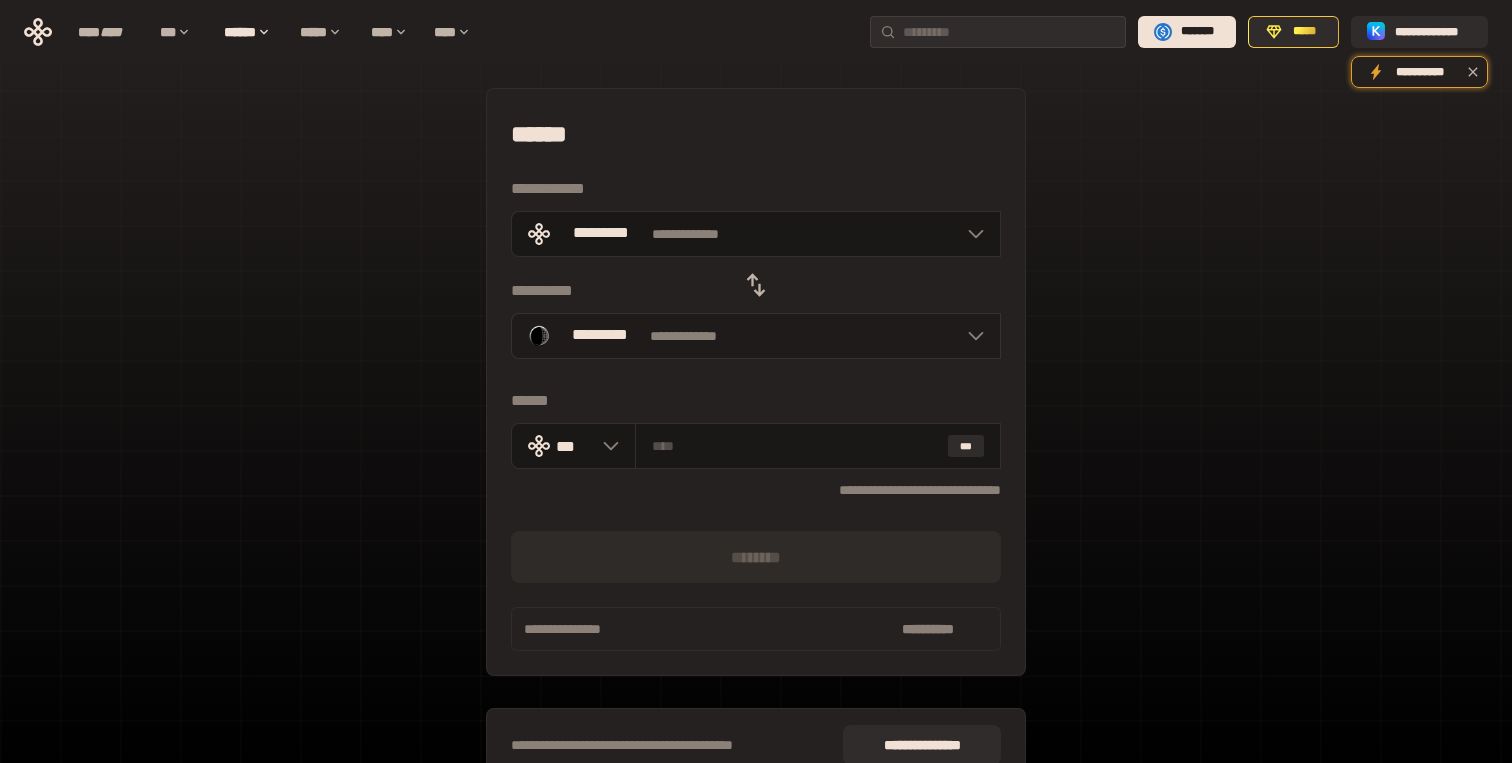 click on "**********" at bounding box center (756, 336) 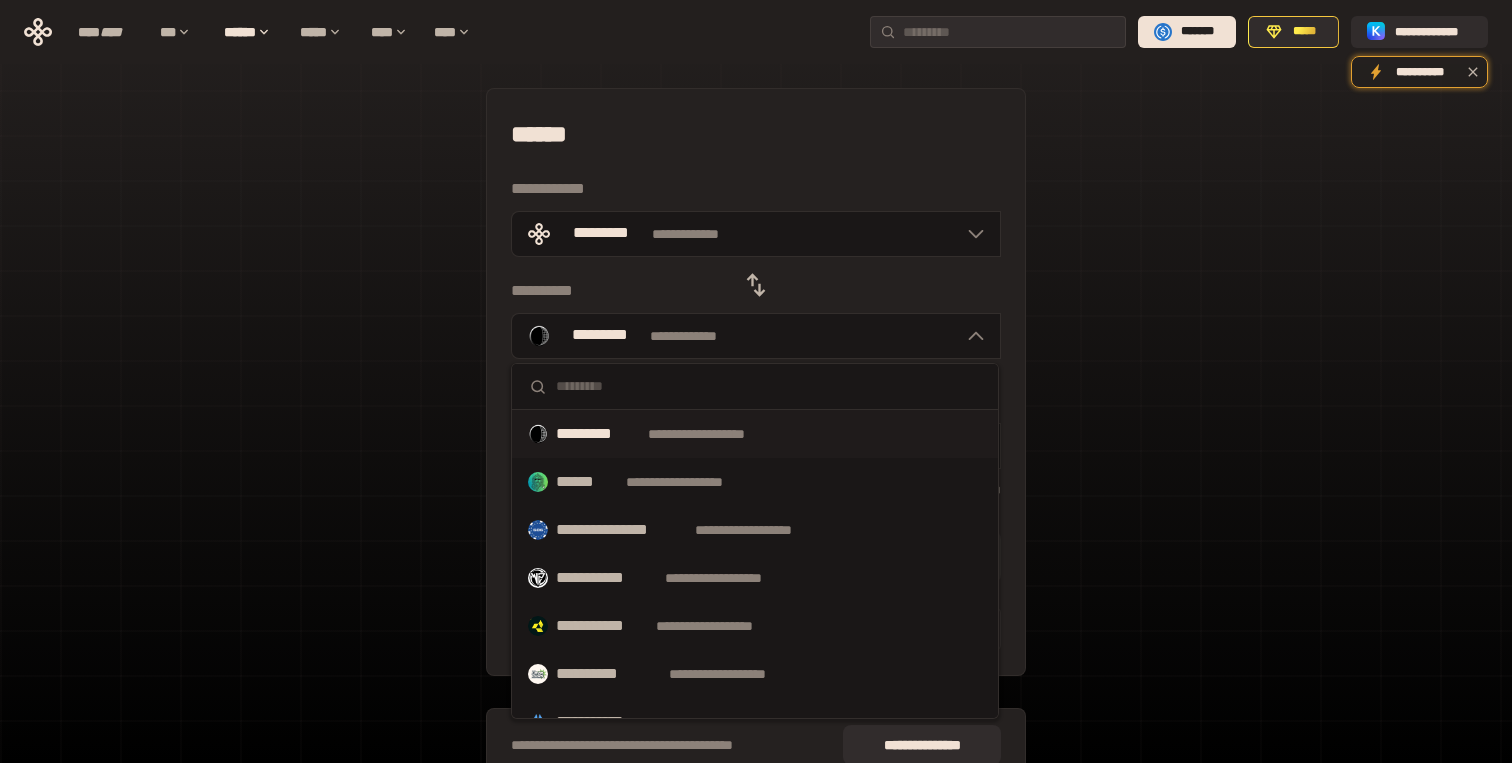 click at bounding box center [769, 386] 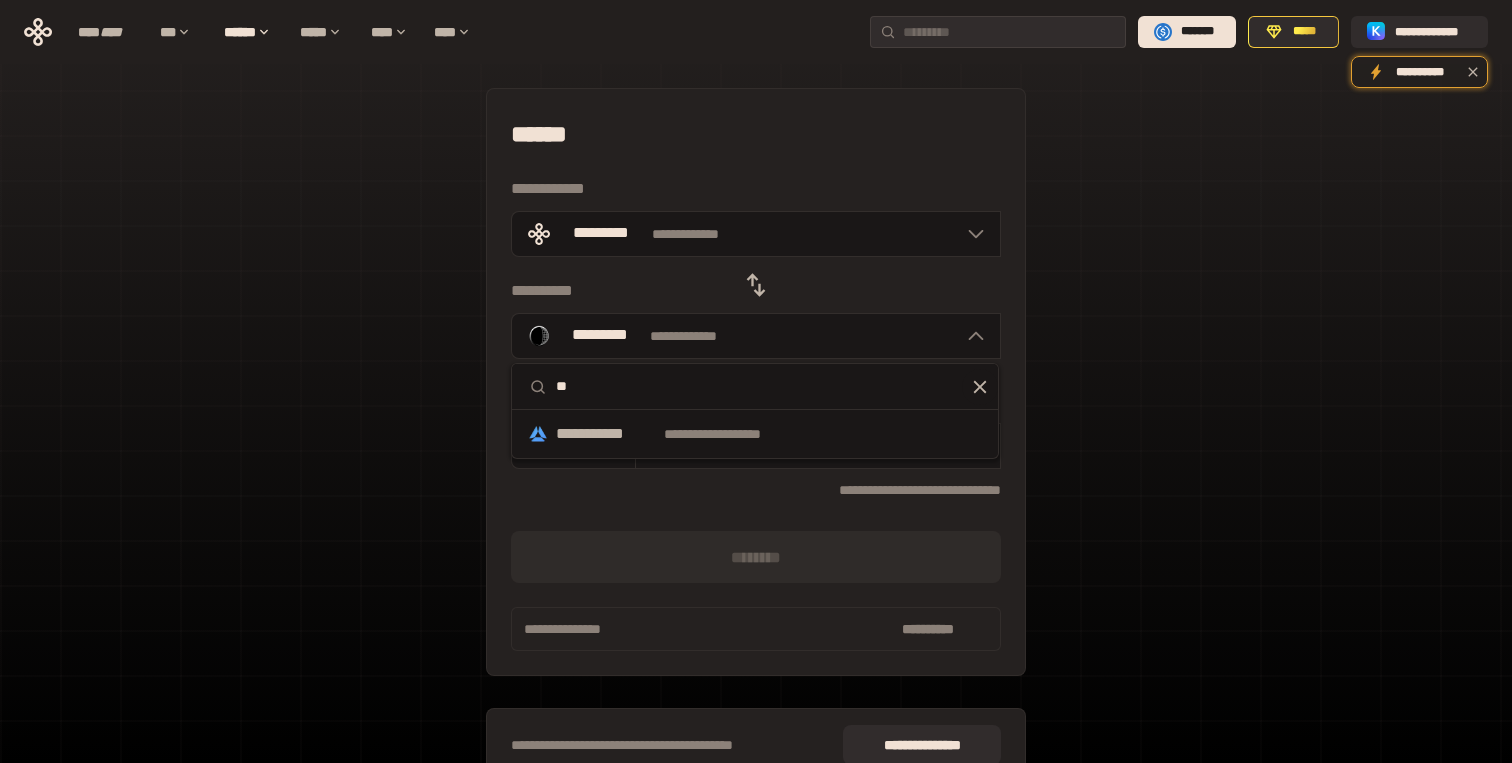 type on "***" 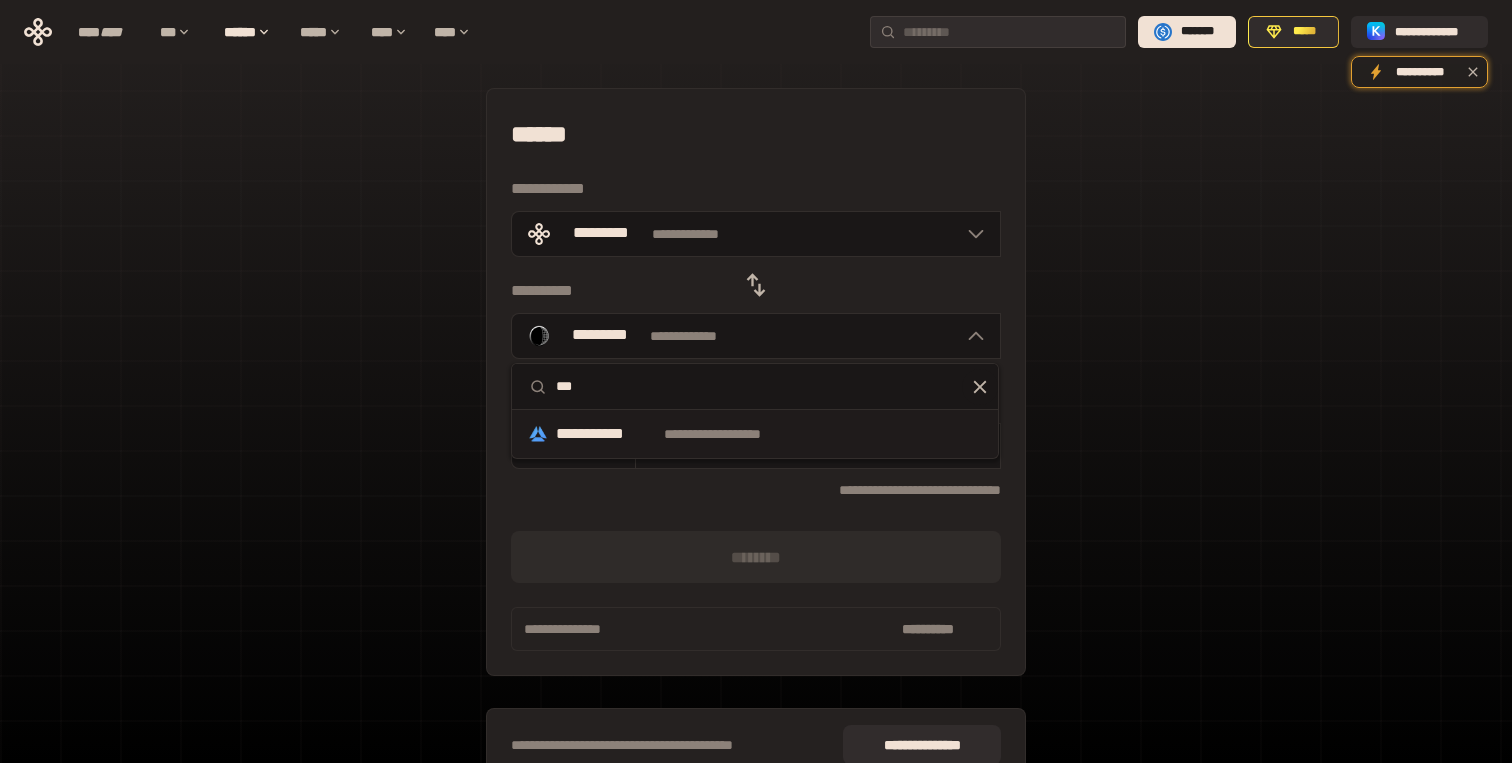 click on "**********" at bounding box center [731, 434] 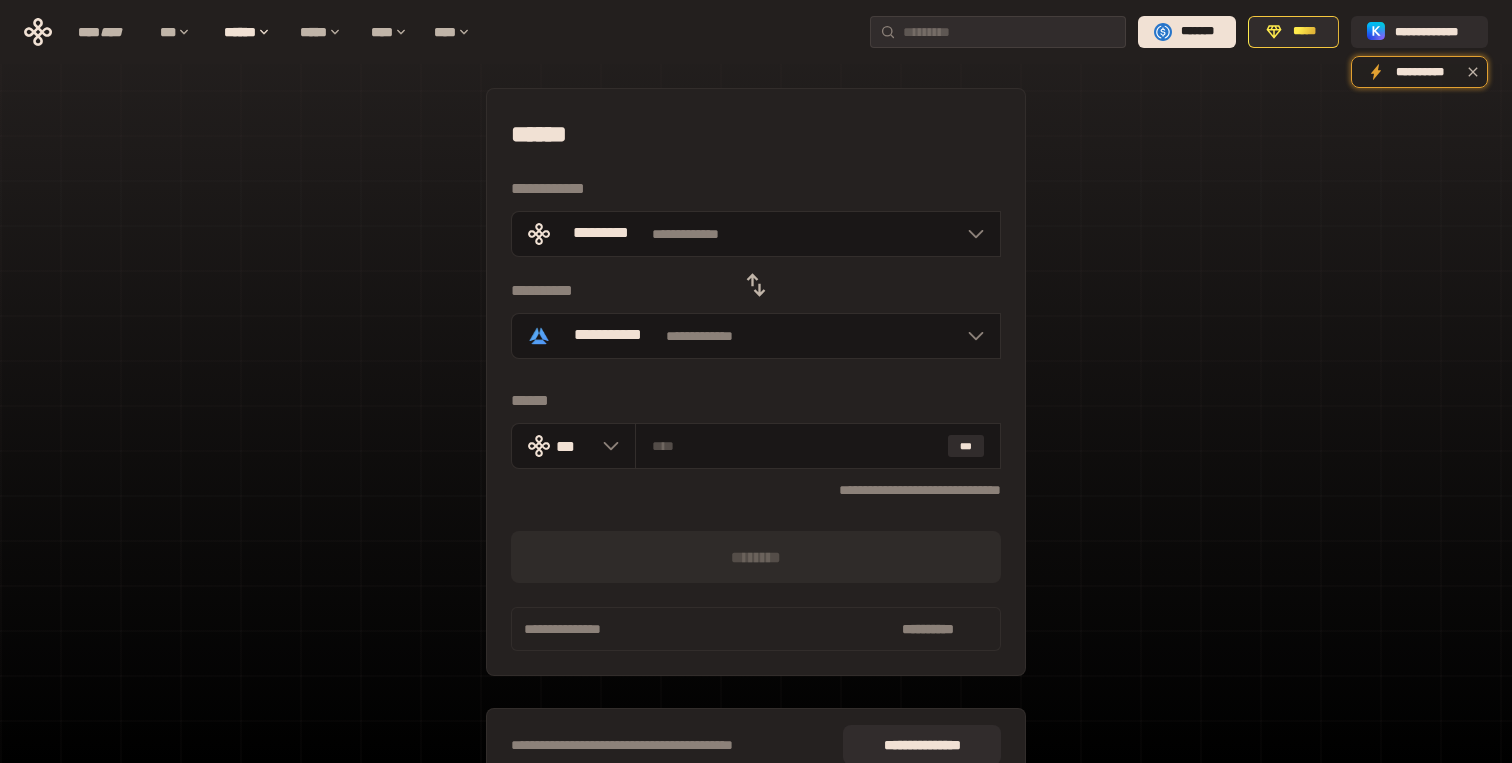 click 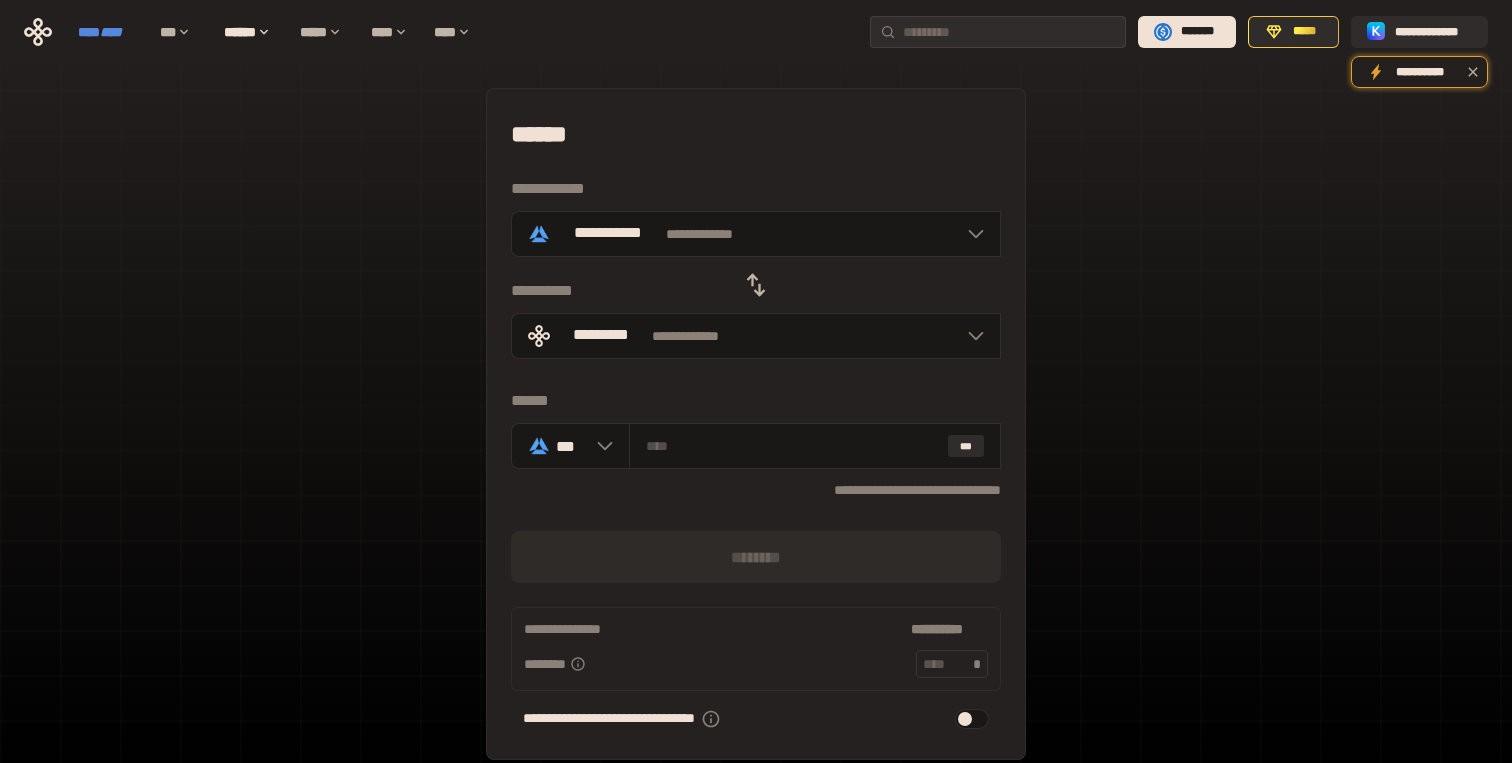 click on "****" at bounding box center [111, 32] 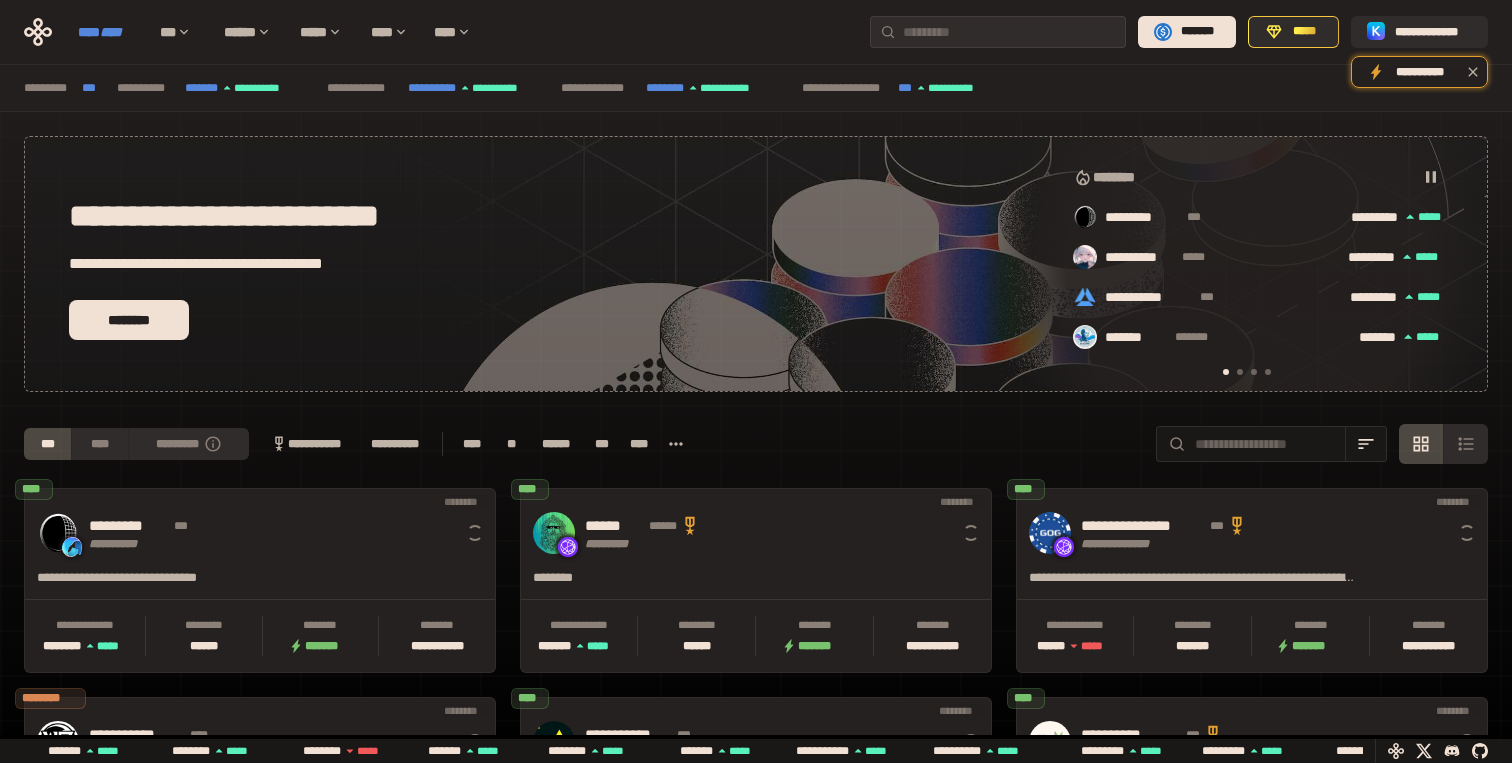 scroll, scrollTop: 0, scrollLeft: 16, axis: horizontal 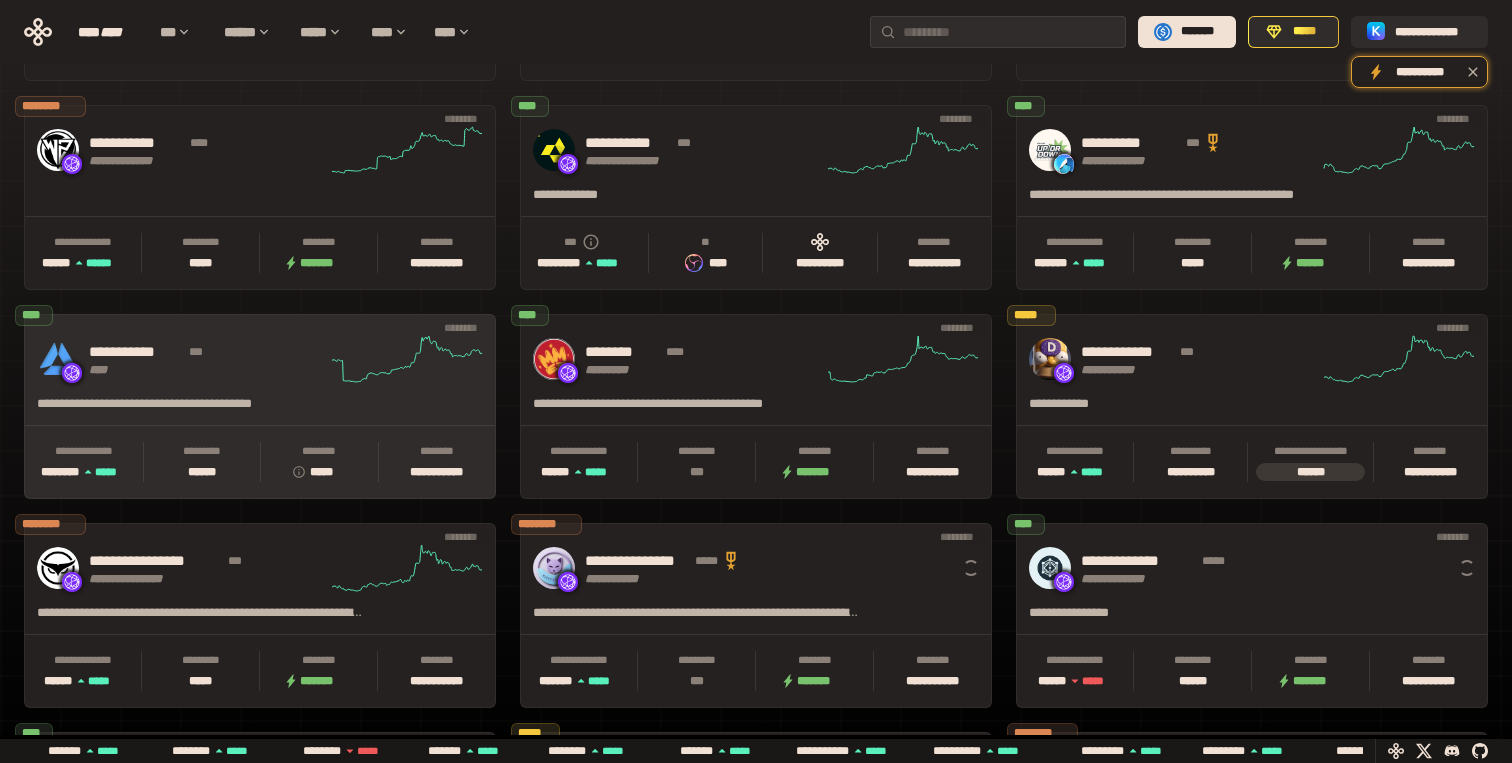 click on "**********" at bounding box center (260, 359) 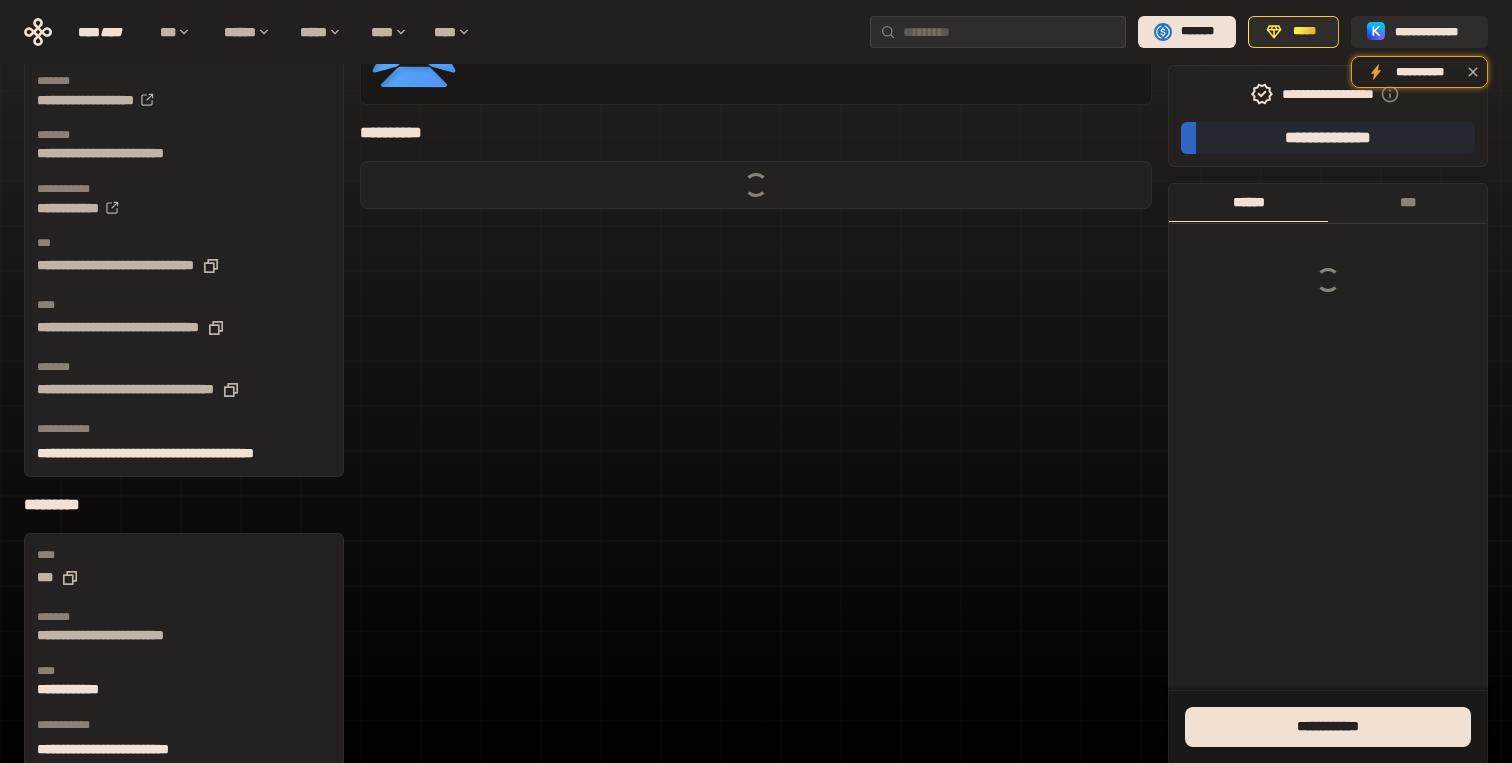 scroll, scrollTop: 0, scrollLeft: 0, axis: both 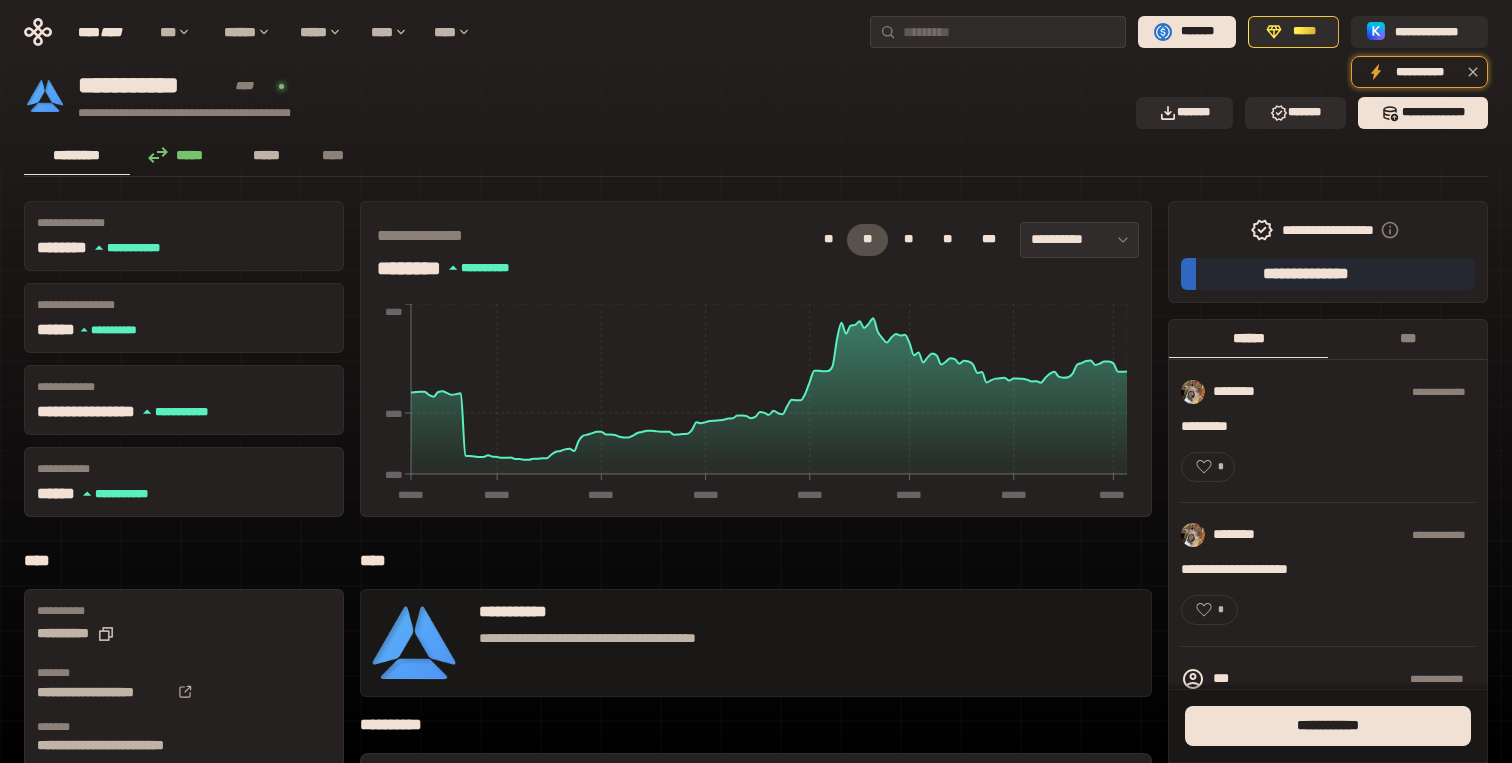 click on "*****" at bounding box center [267, 155] 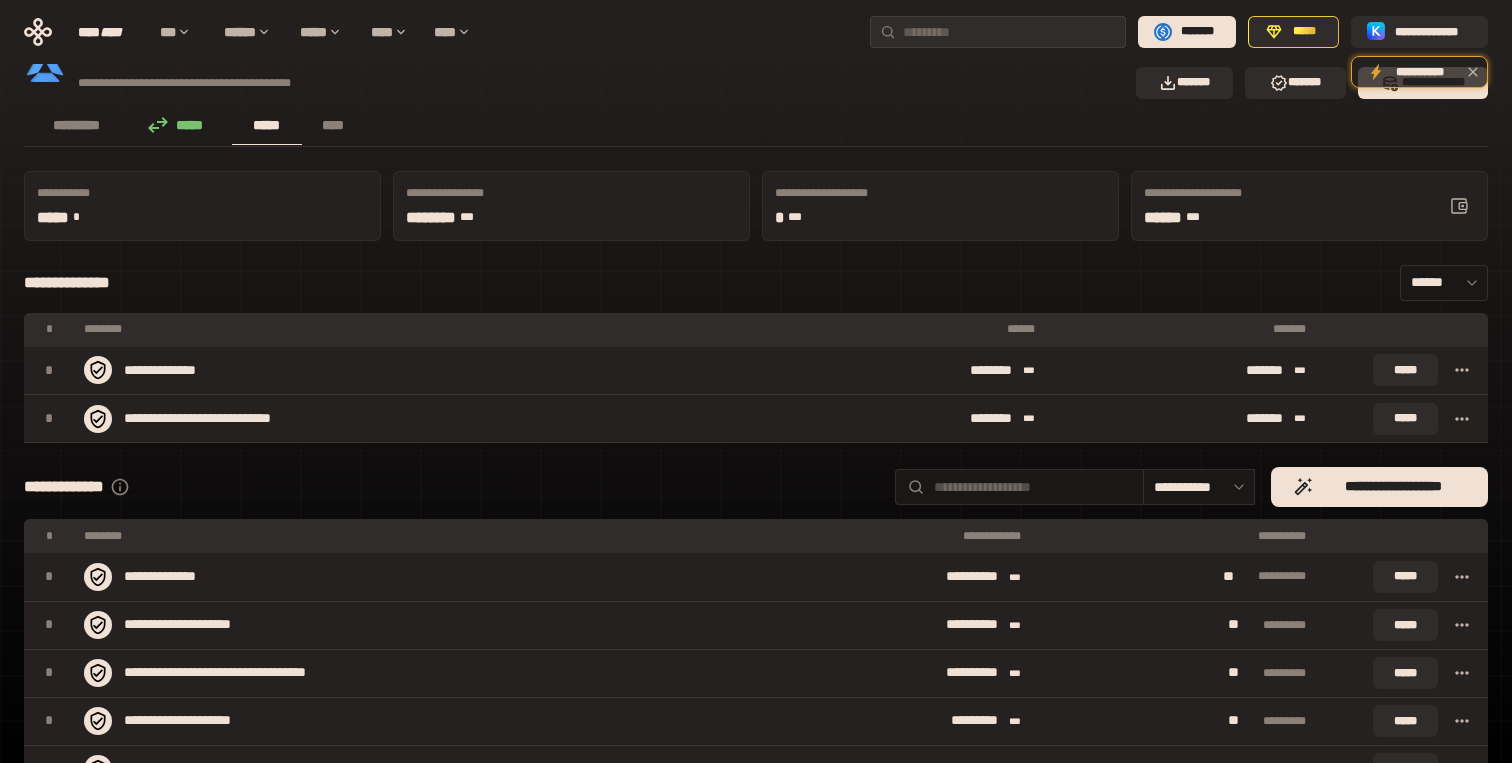 scroll, scrollTop: 51, scrollLeft: 0, axis: vertical 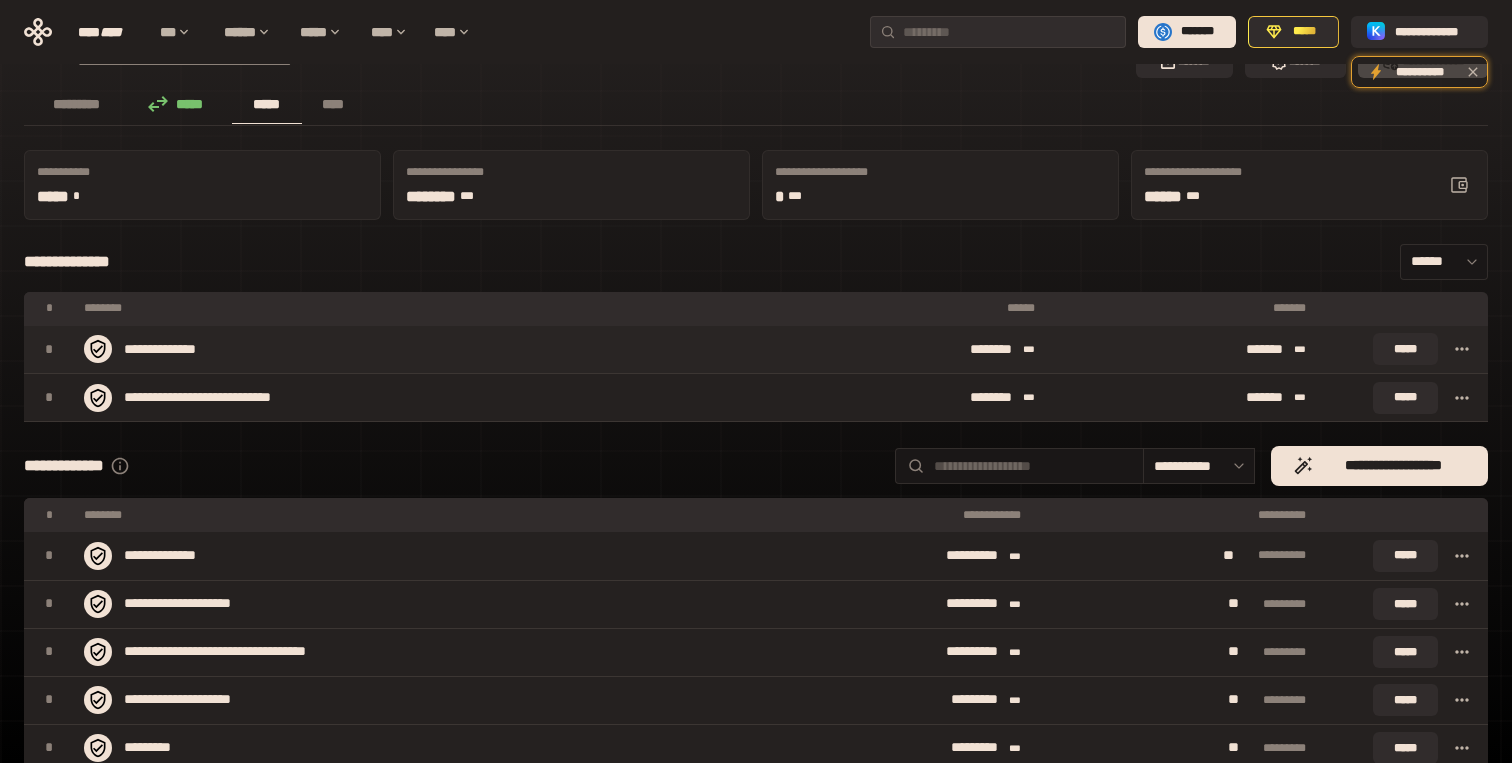 click 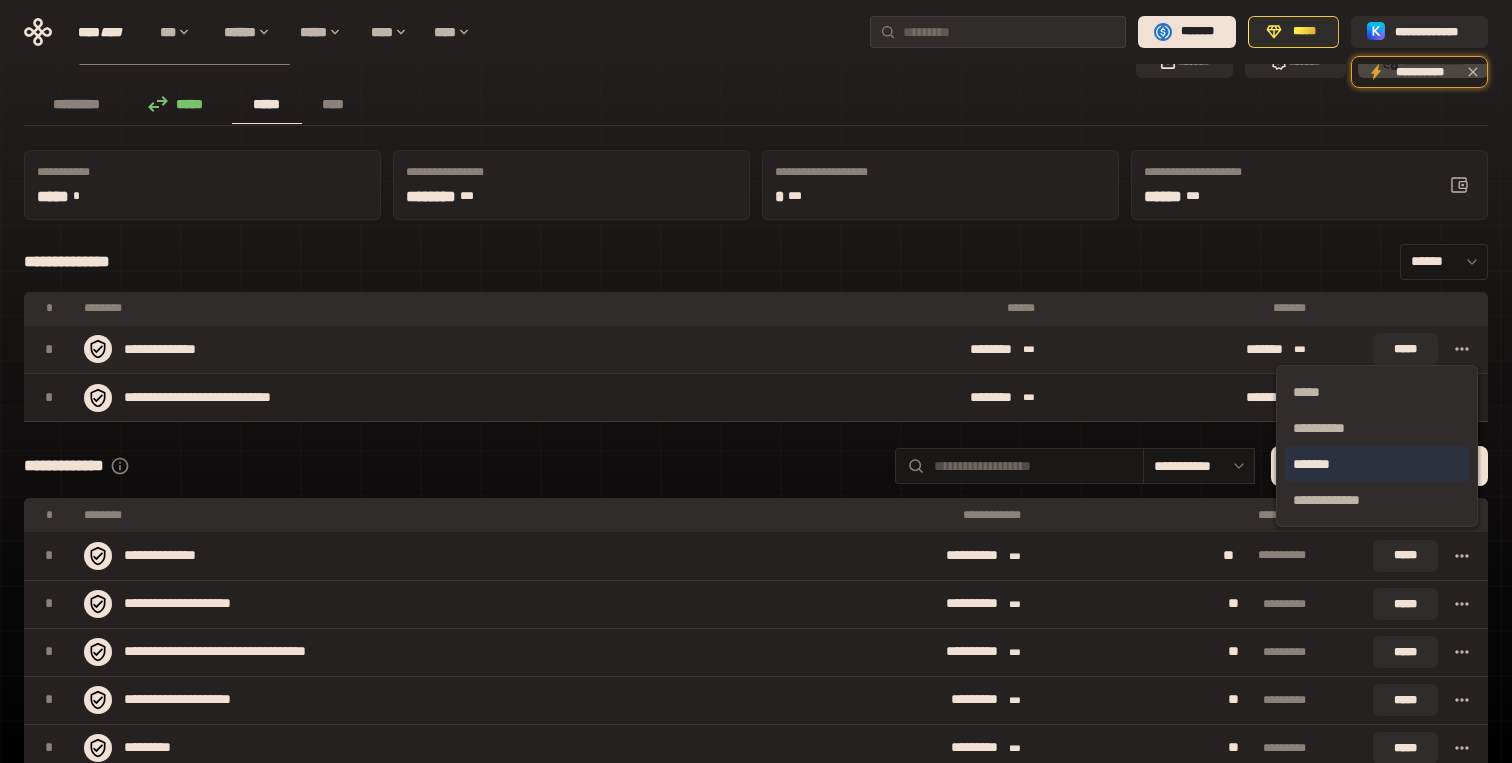 click on "*******" at bounding box center (1377, 464) 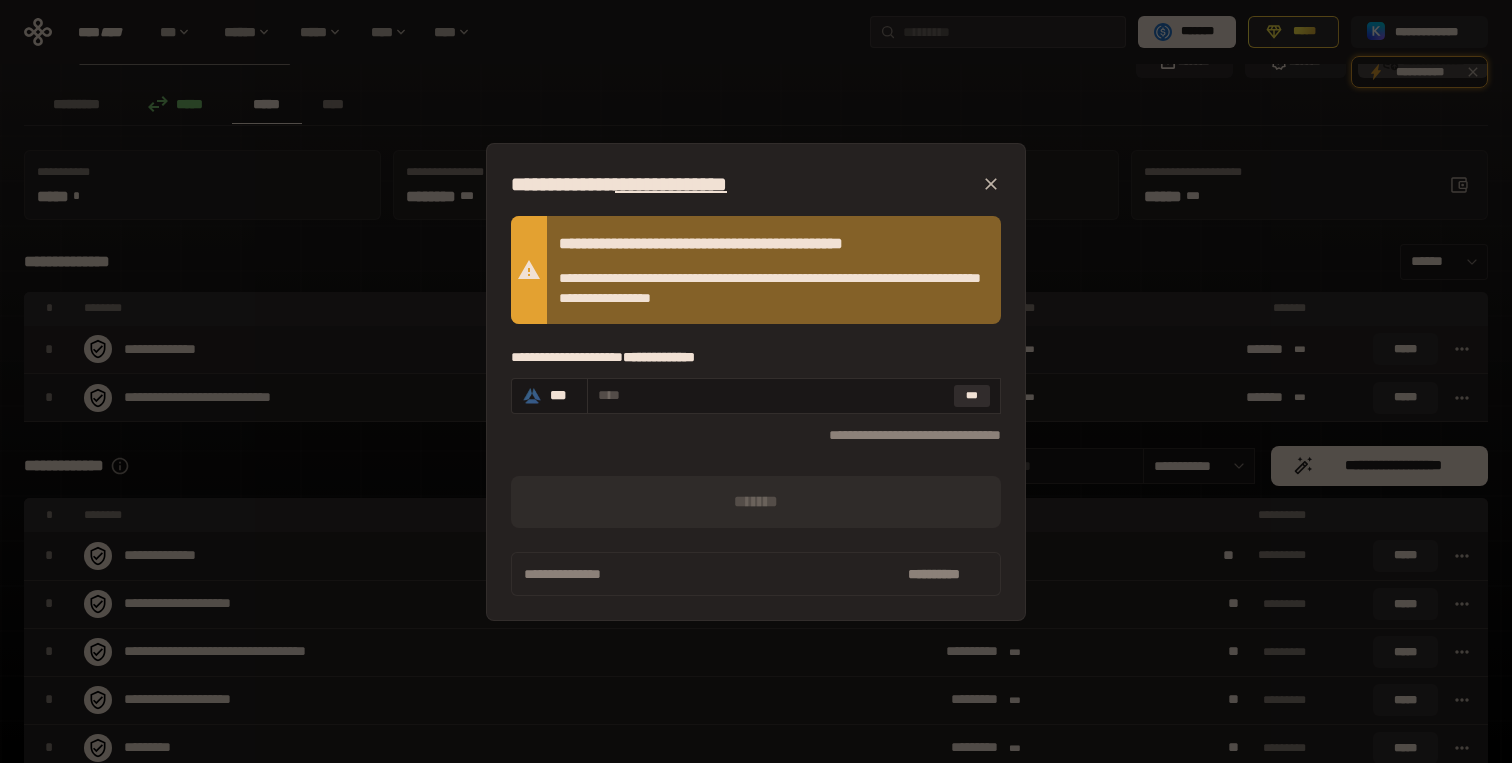 click 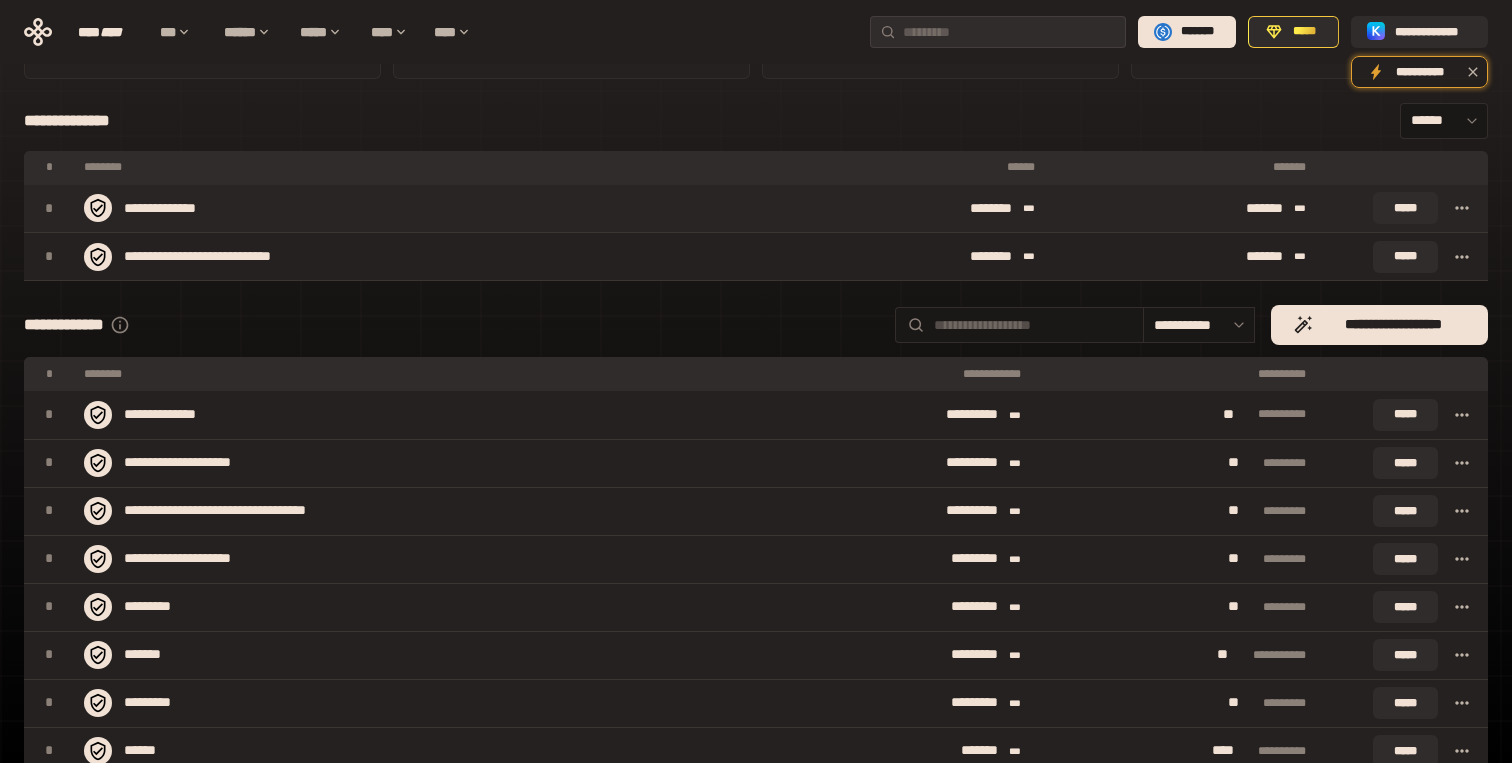 scroll, scrollTop: 188, scrollLeft: 0, axis: vertical 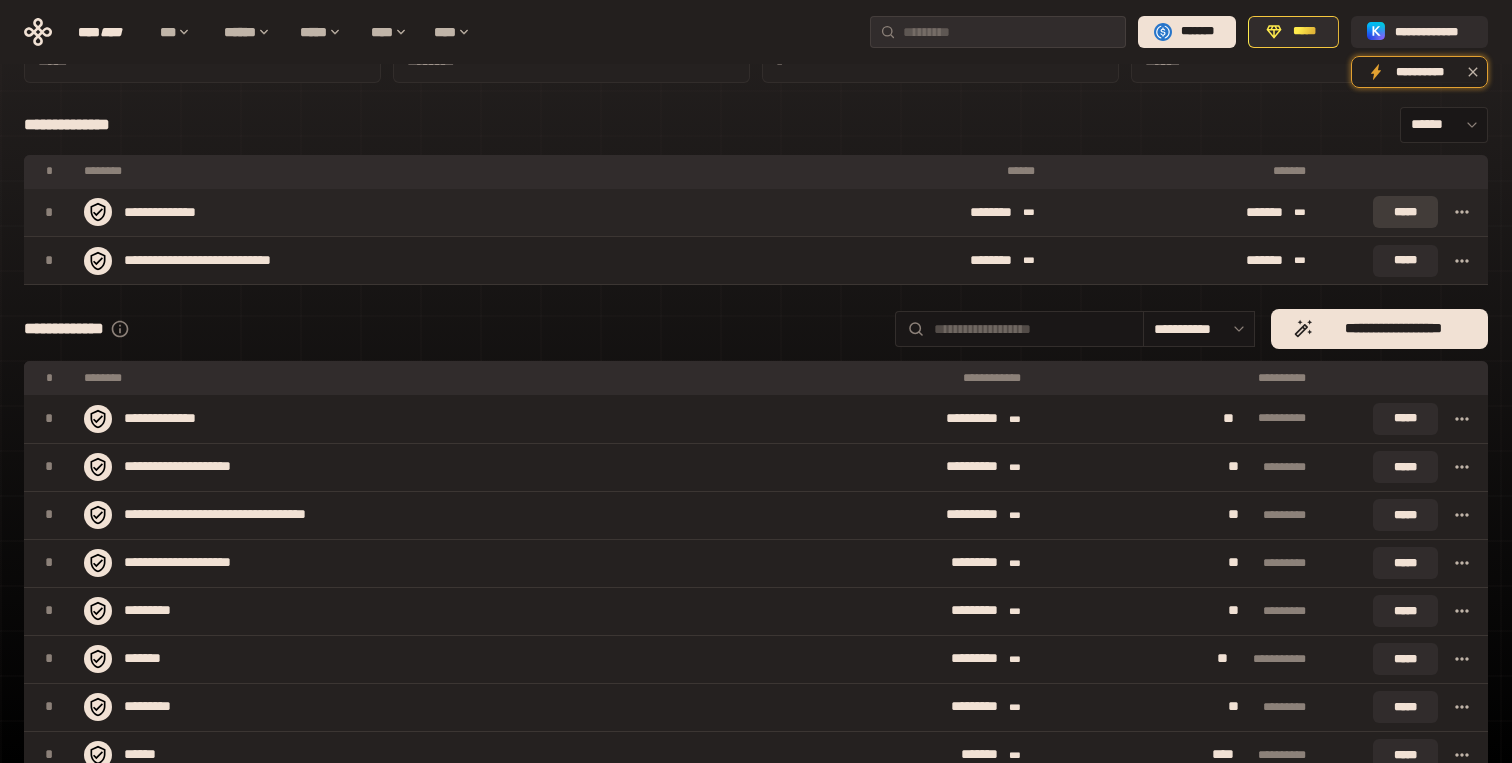 click on "*****" at bounding box center (1405, 212) 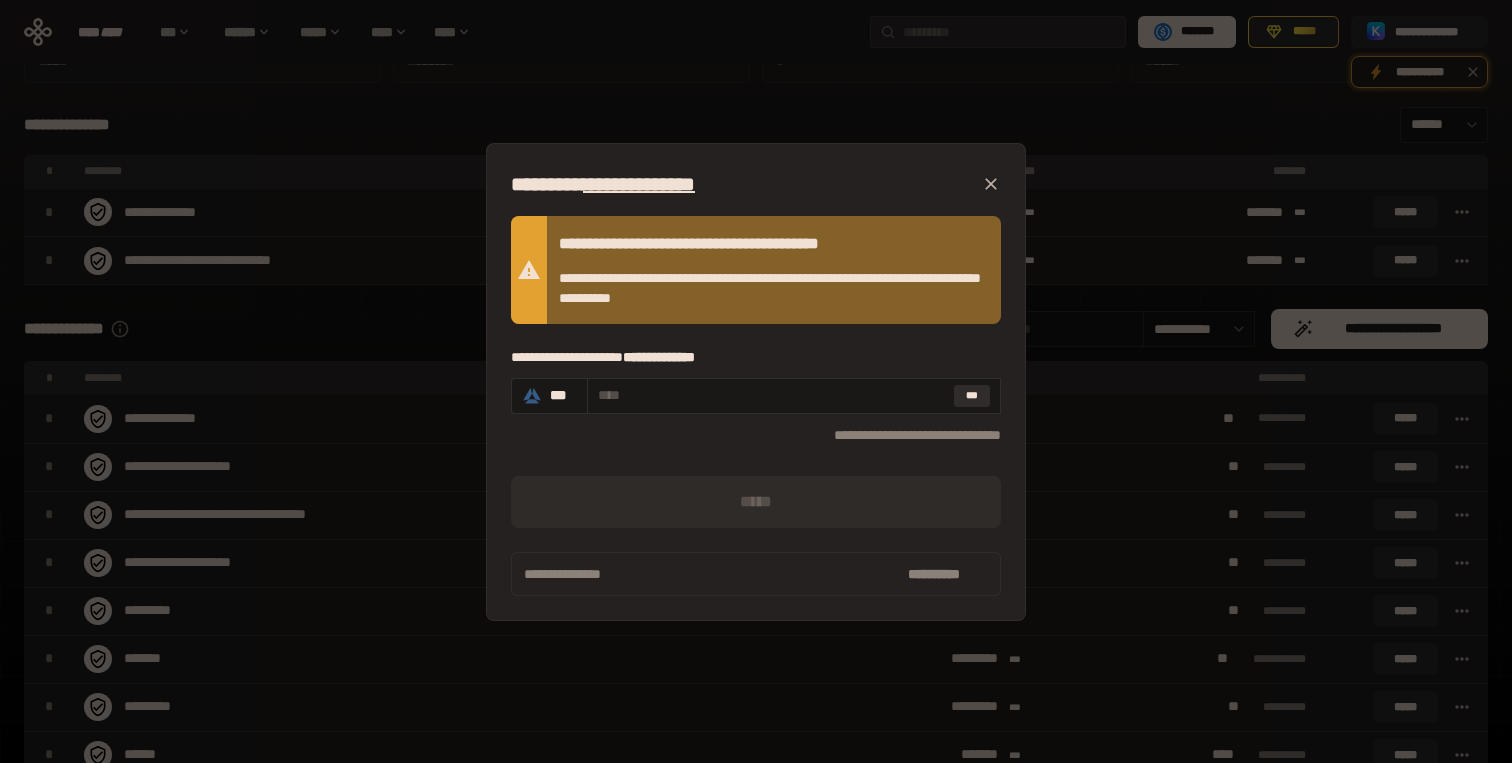 click on "**********" at bounding box center (756, 381) 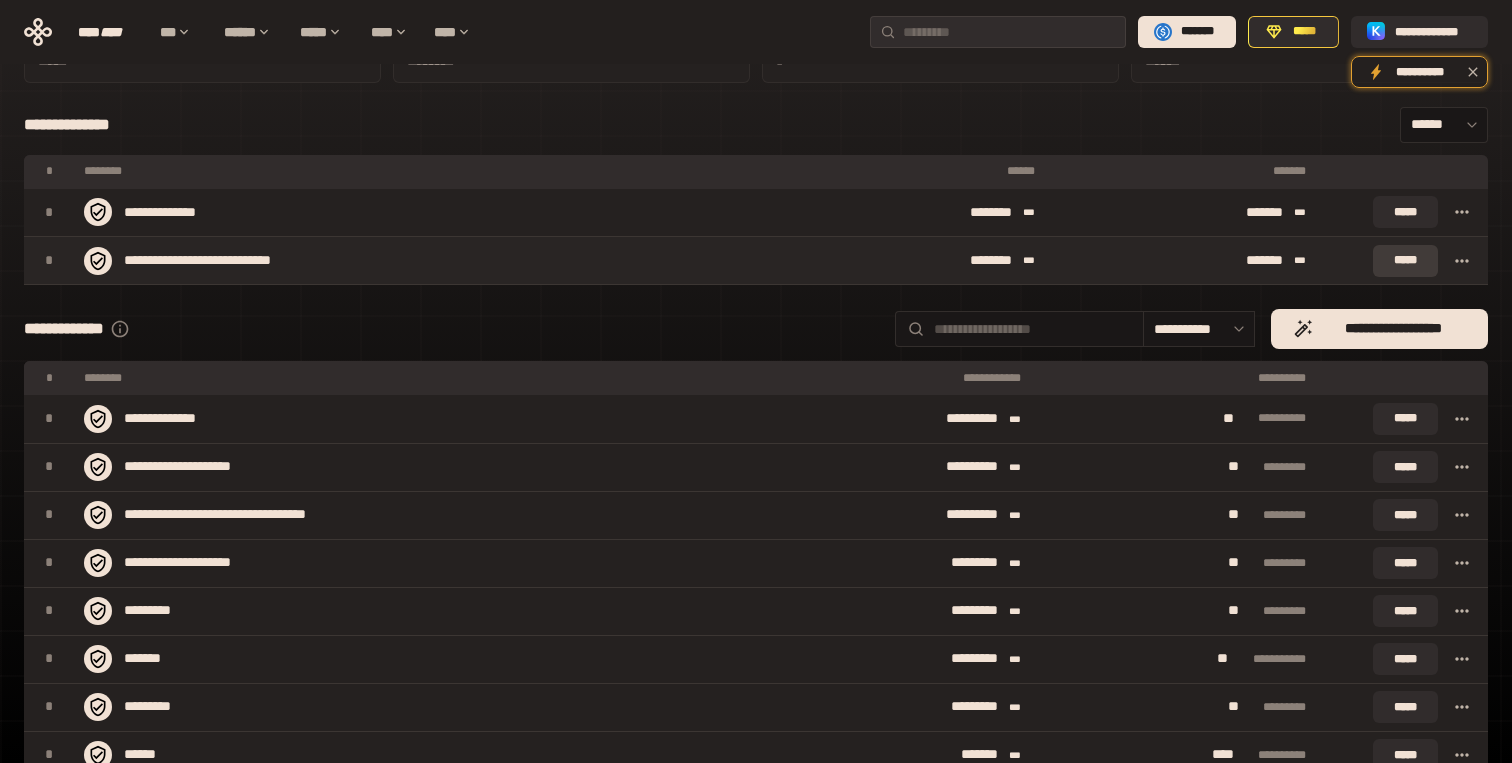 click on "*****" at bounding box center (1405, 261) 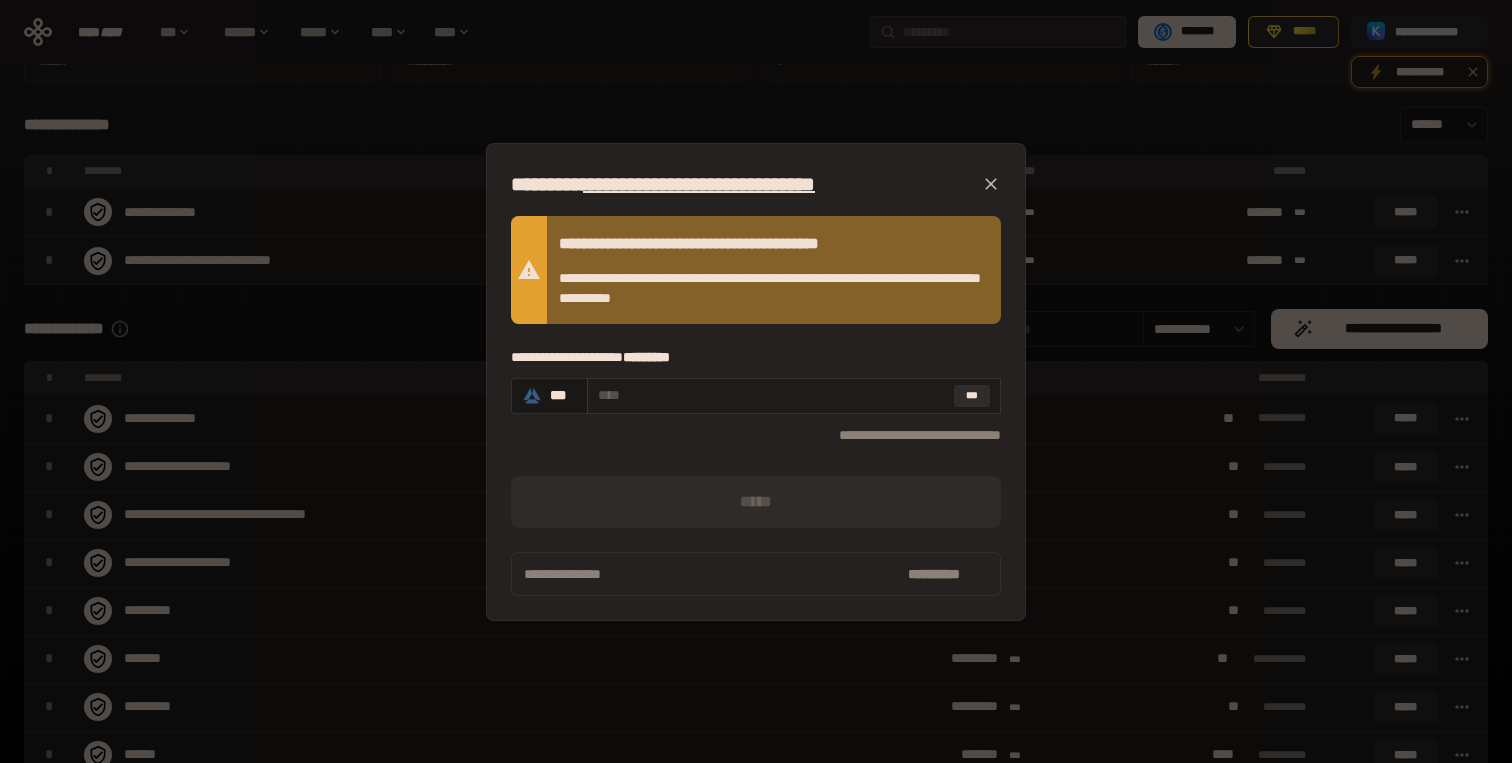 click at bounding box center [772, 395] 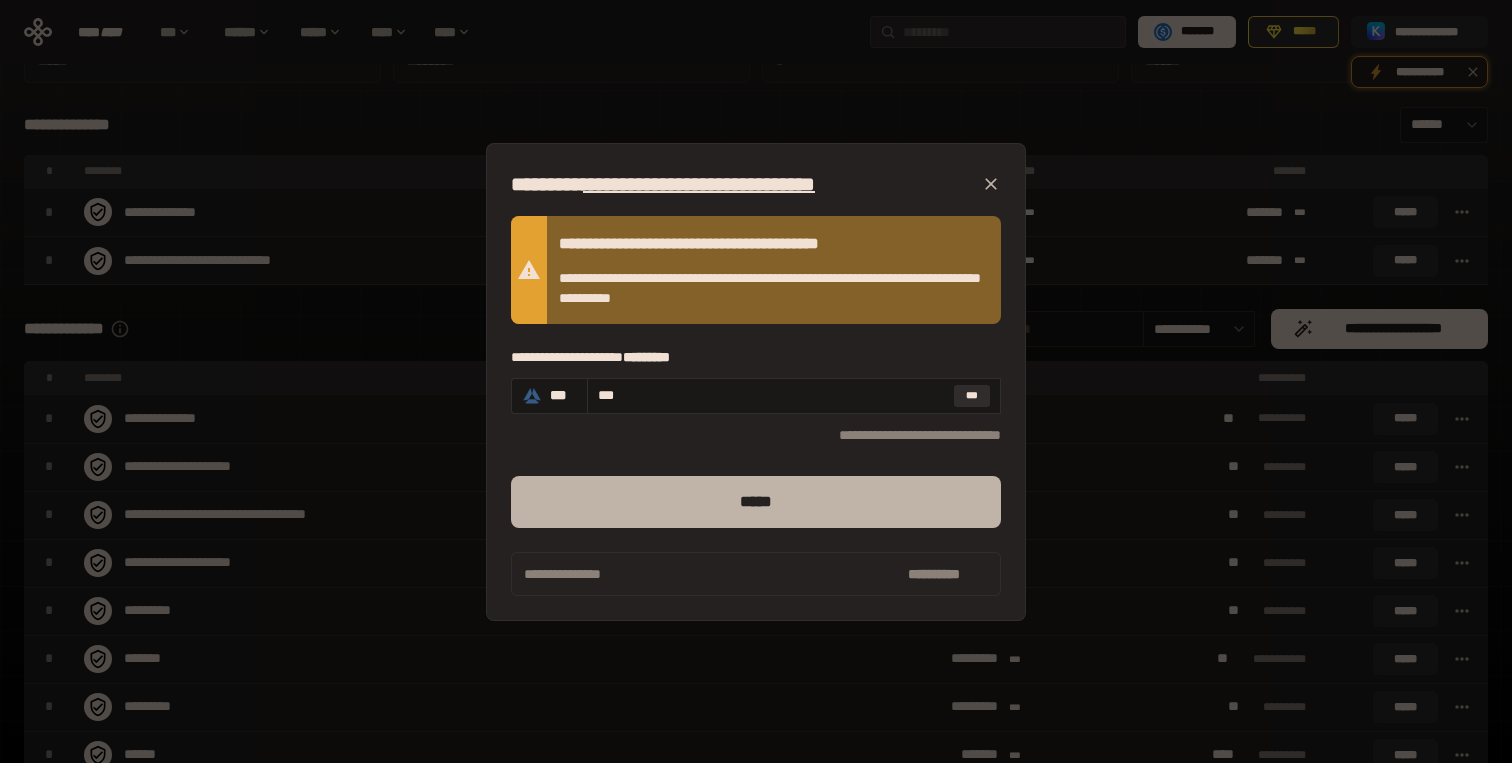 type on "***" 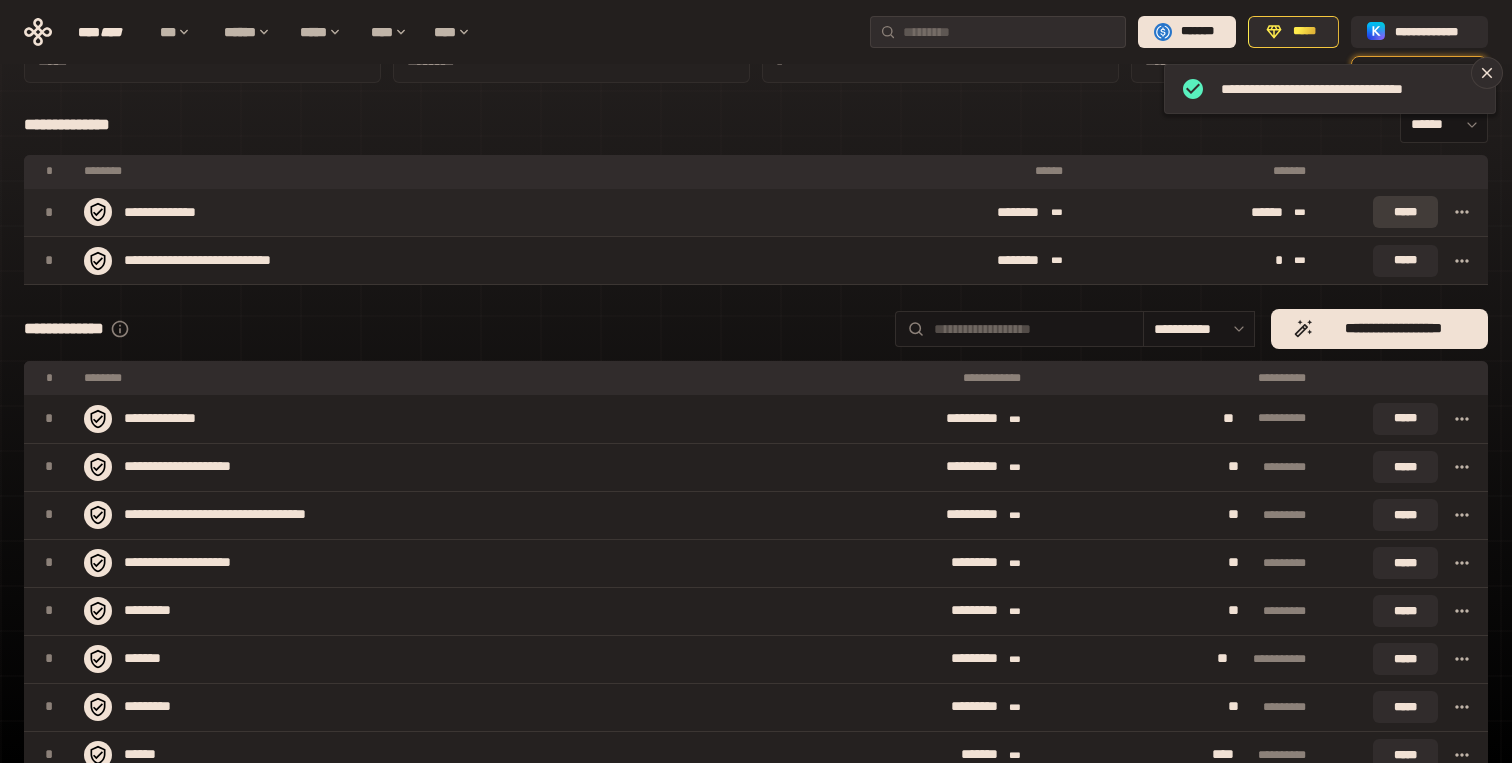 click on "*****" at bounding box center [1405, 212] 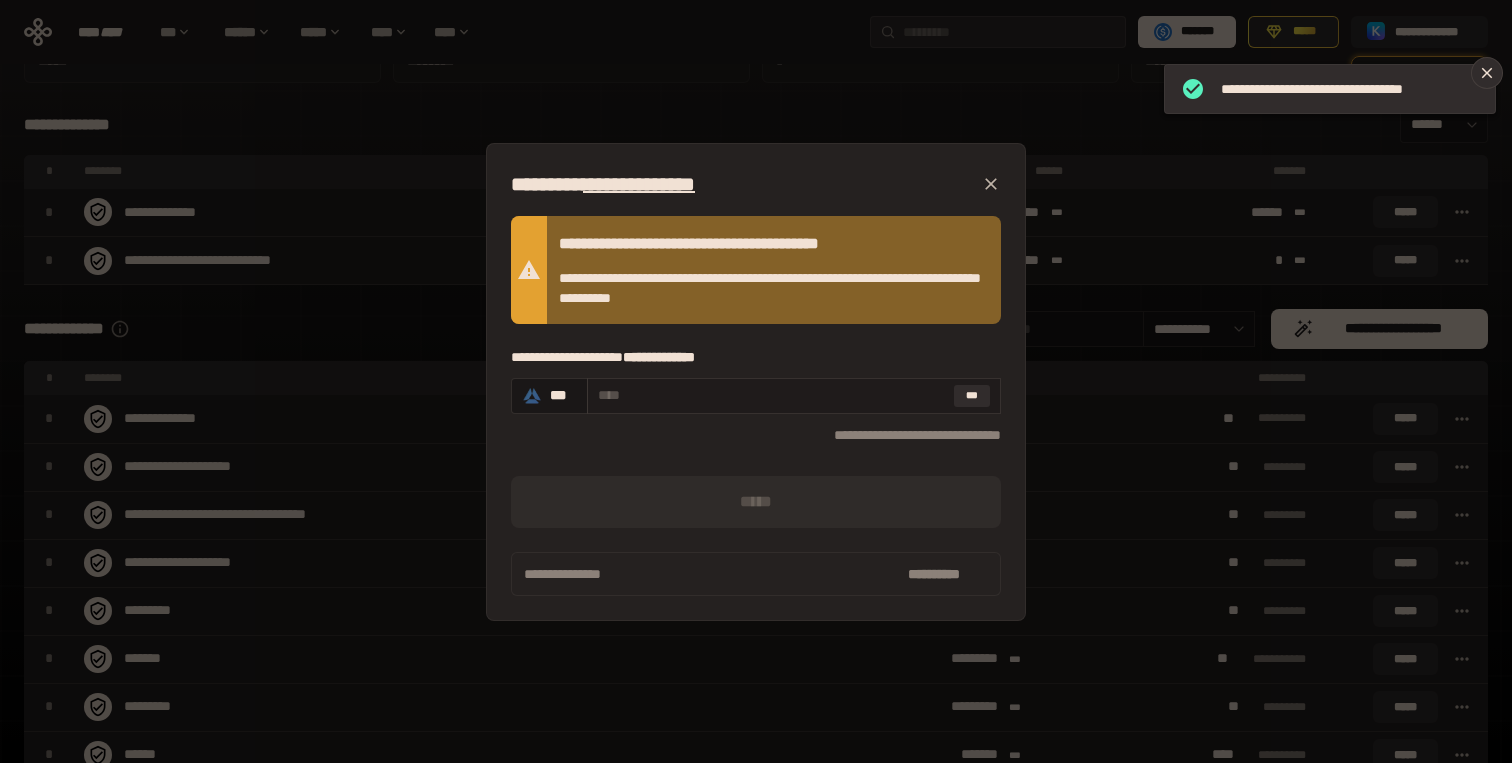 click at bounding box center [772, 395] 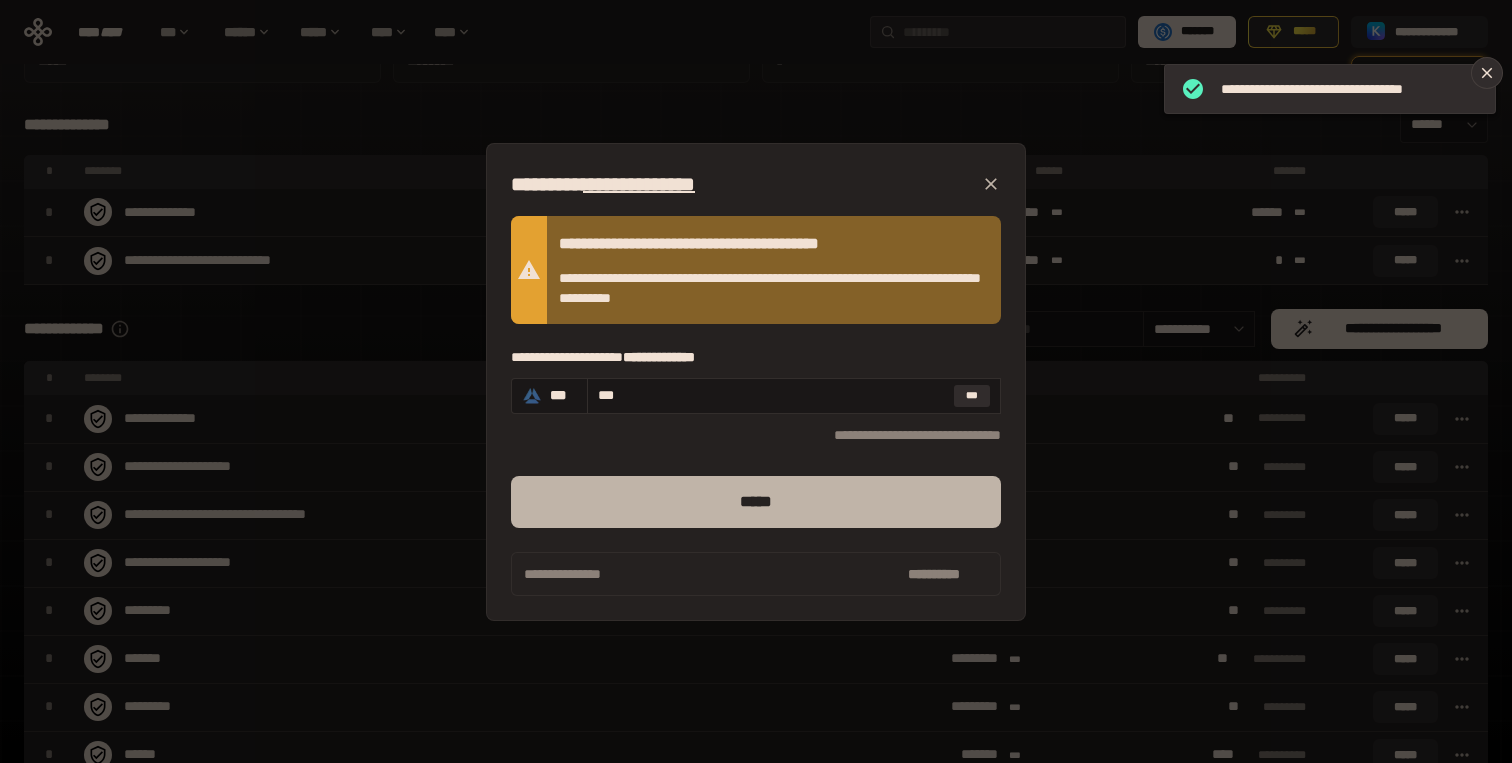 type on "***" 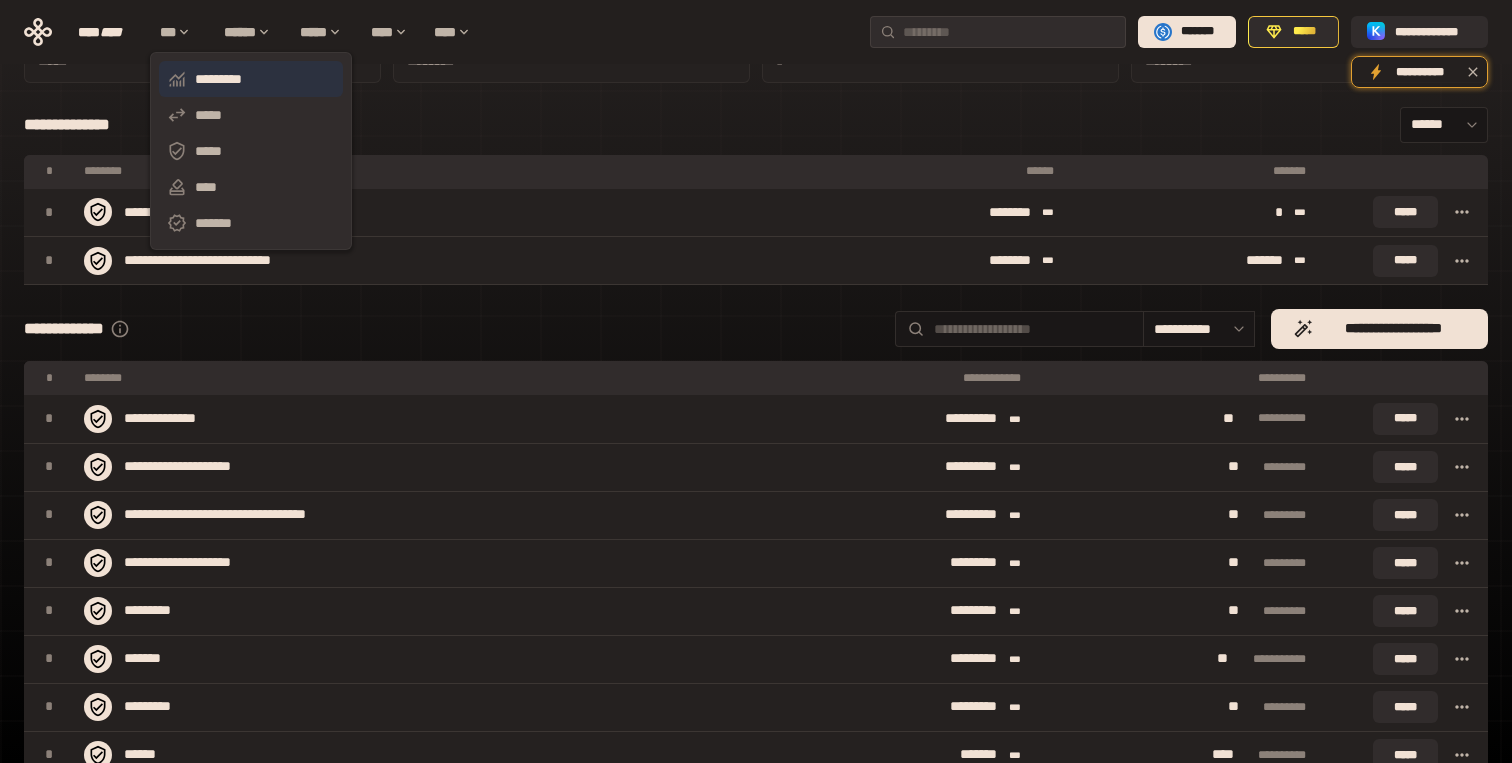 click on "*********" at bounding box center [251, 79] 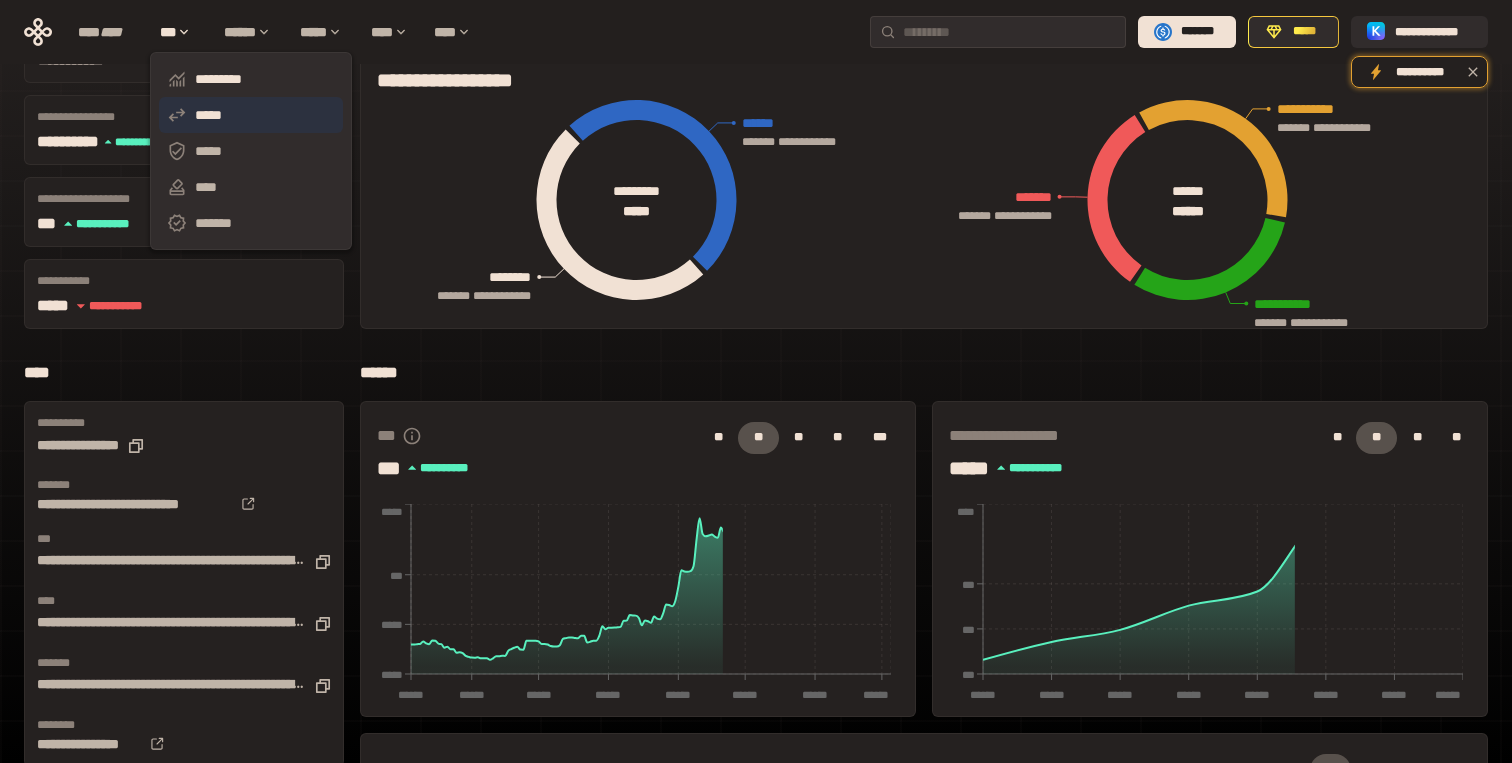 click on "*****" at bounding box center (251, 115) 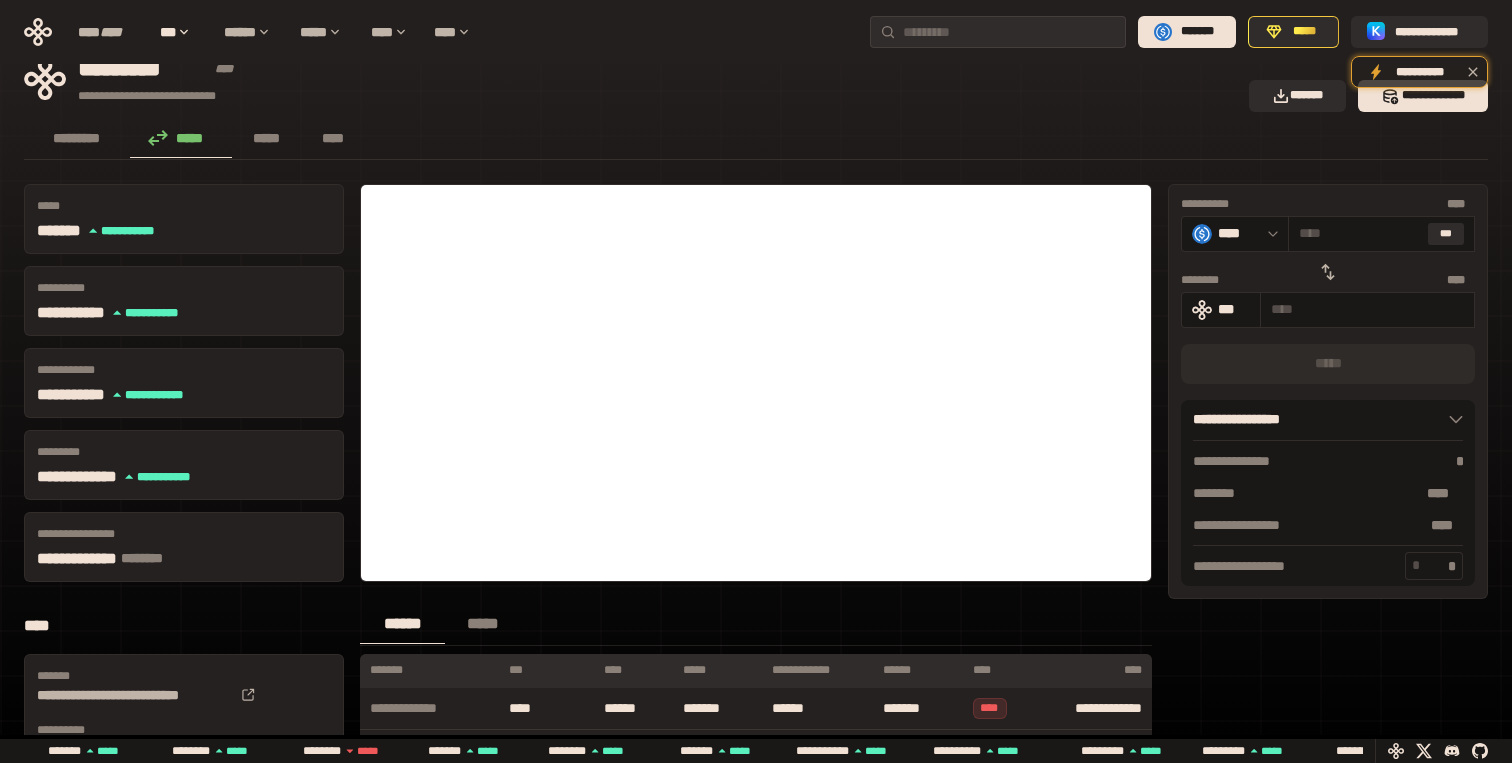 scroll, scrollTop: 0, scrollLeft: 0, axis: both 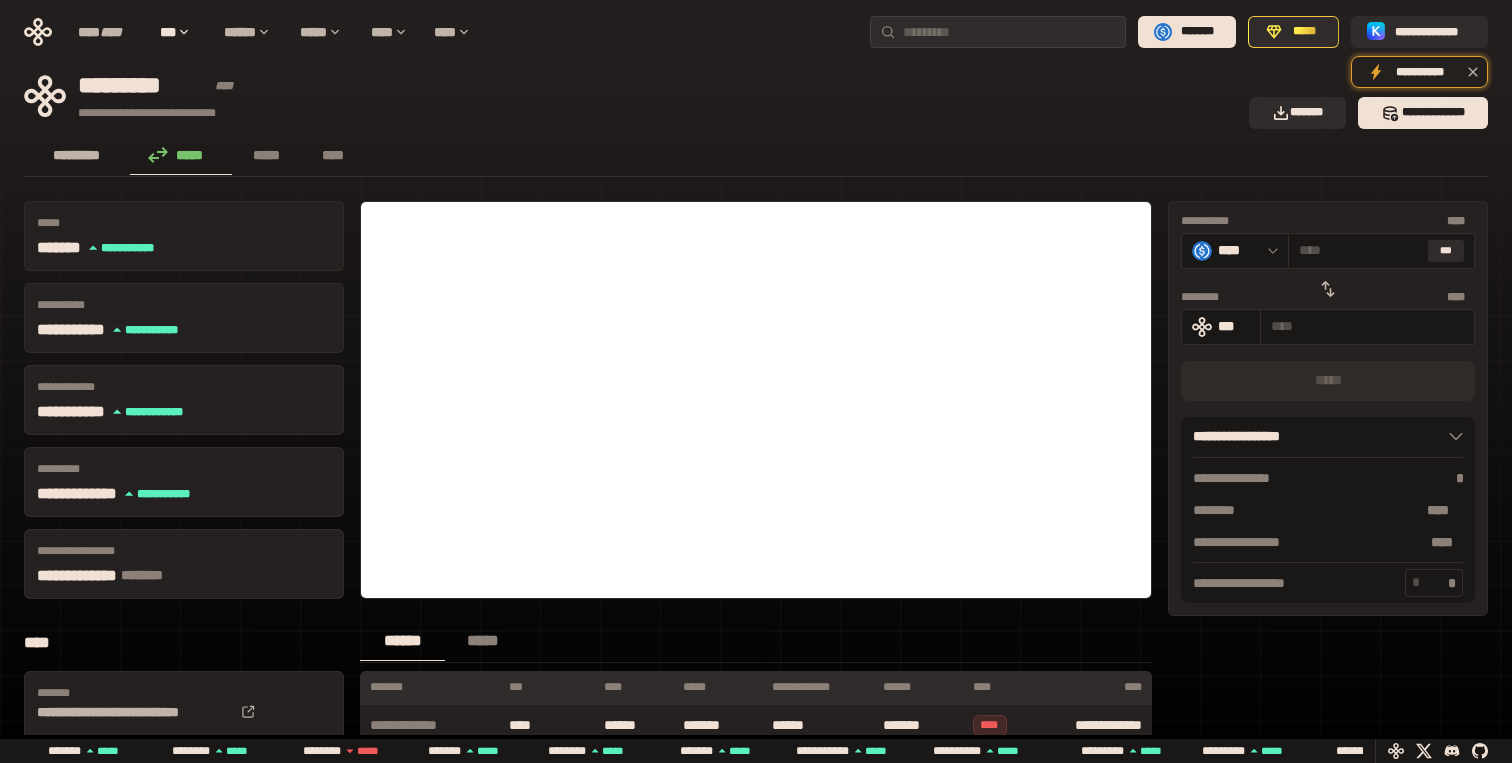 click on "*********" at bounding box center (77, 155) 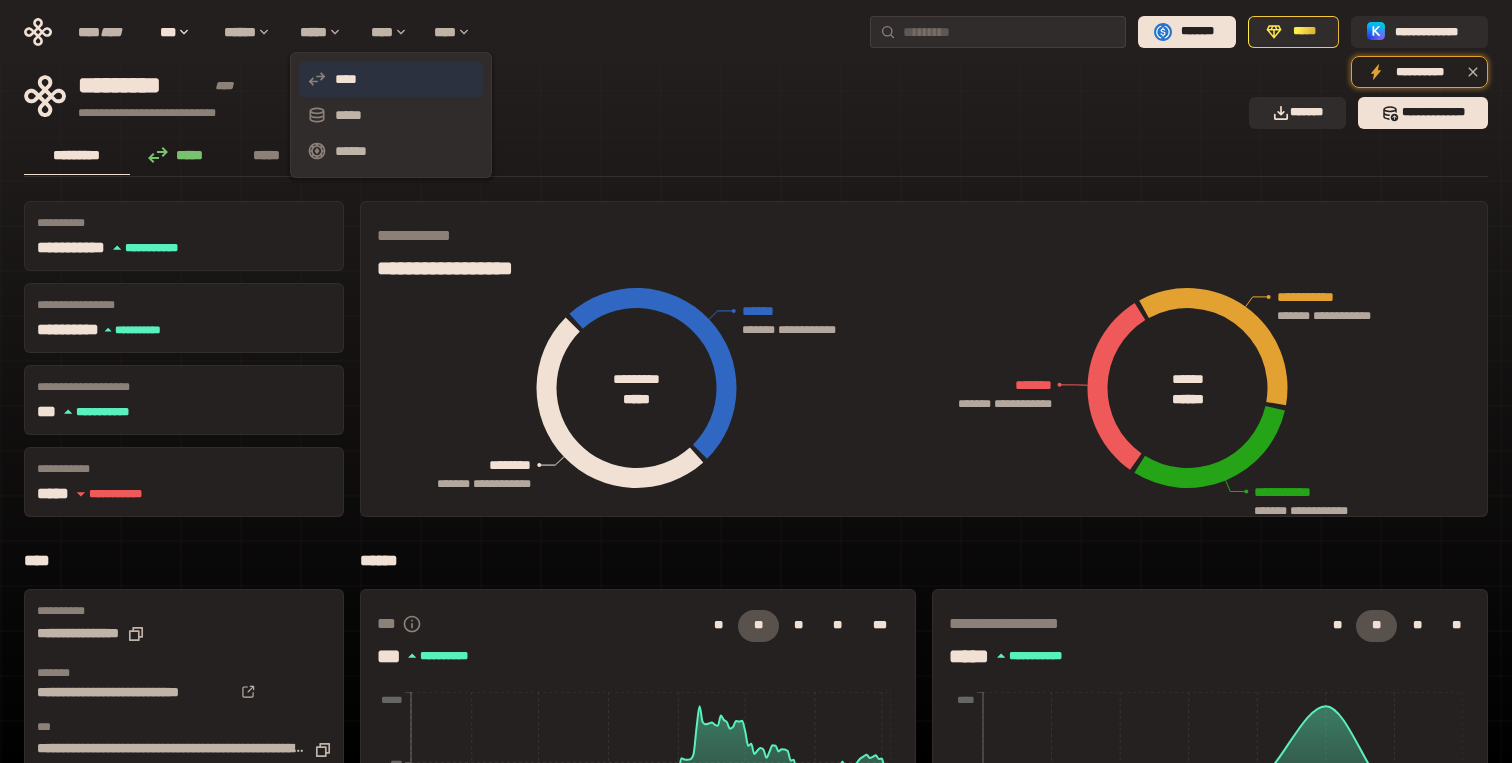click on "****" at bounding box center [391, 79] 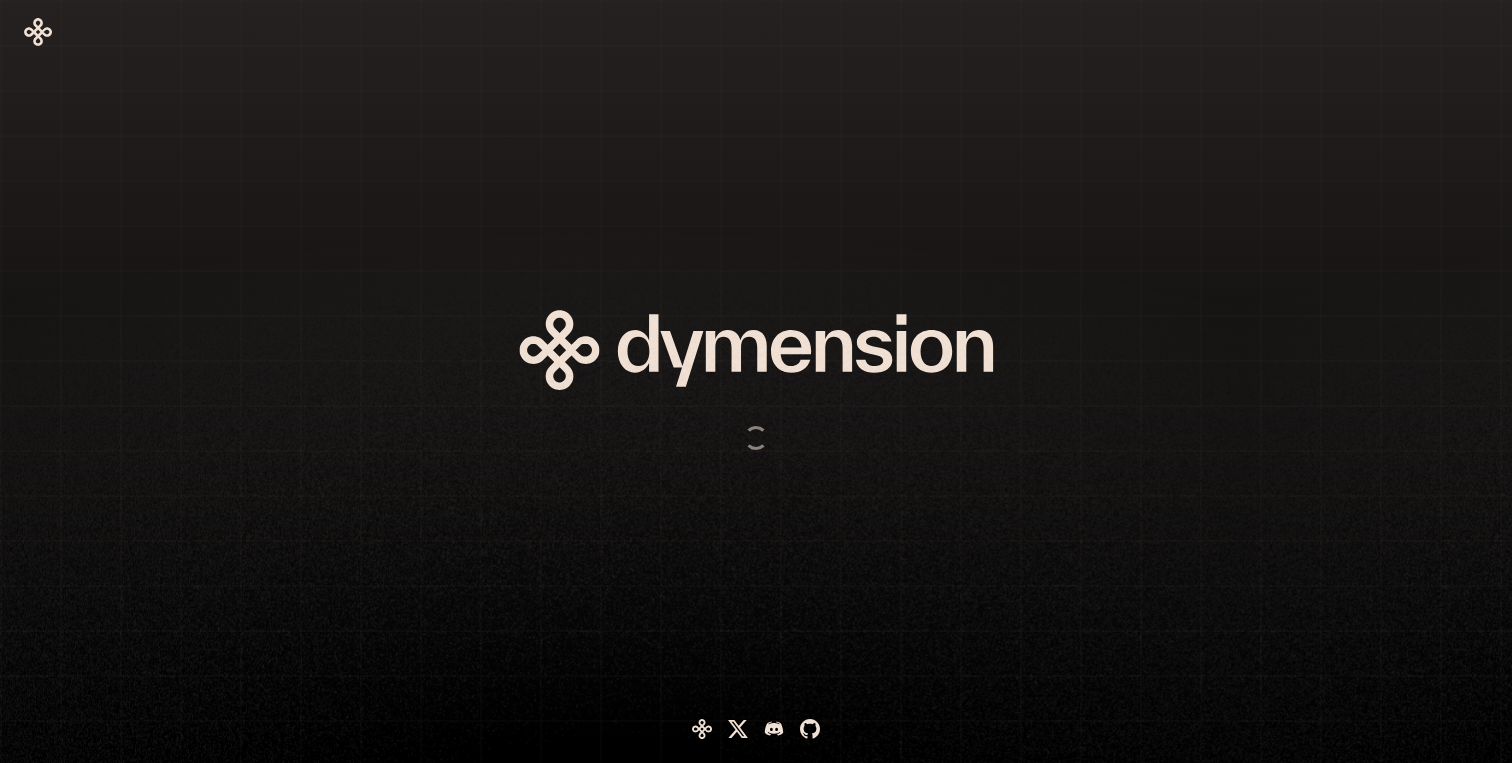 scroll, scrollTop: 0, scrollLeft: 0, axis: both 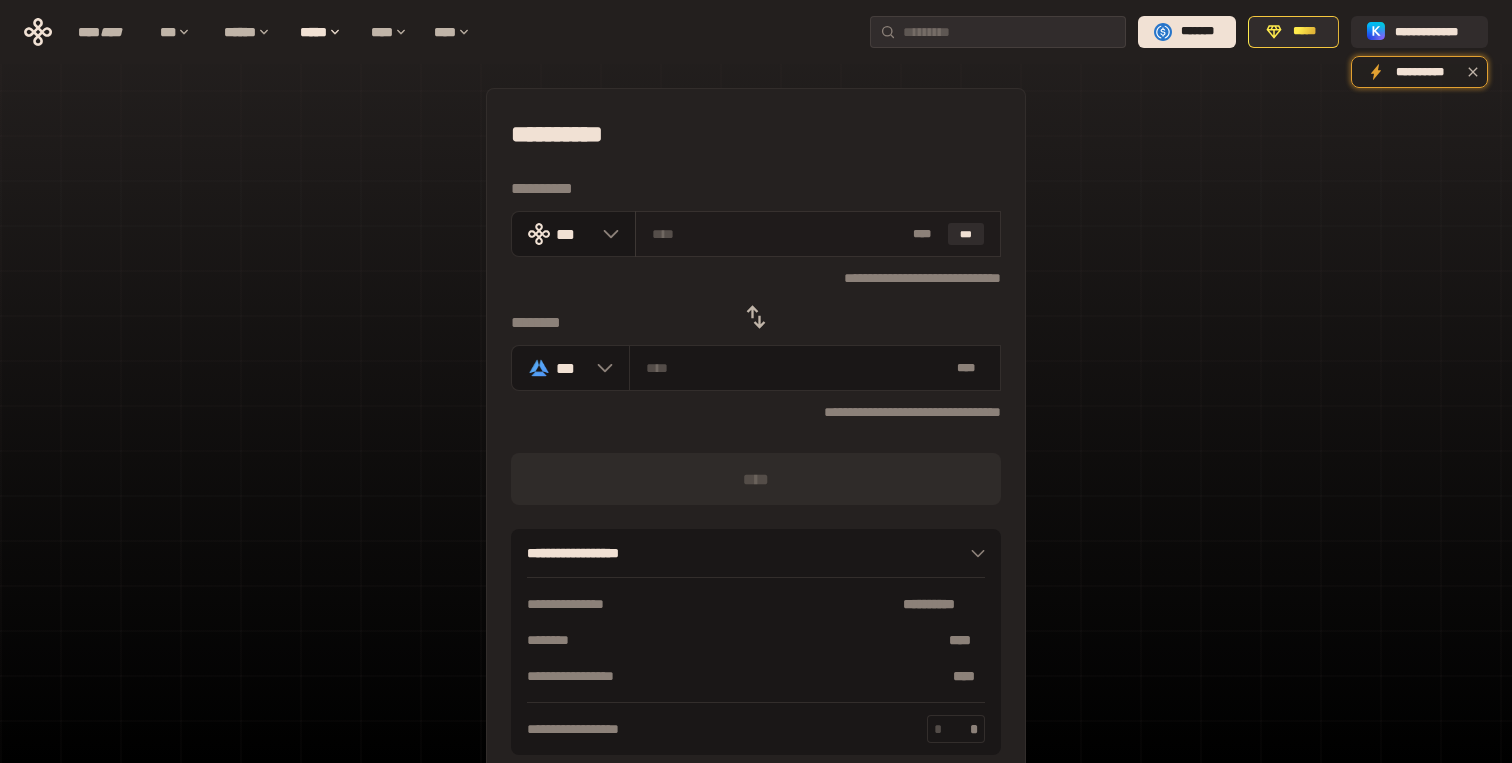 click at bounding box center [779, 234] 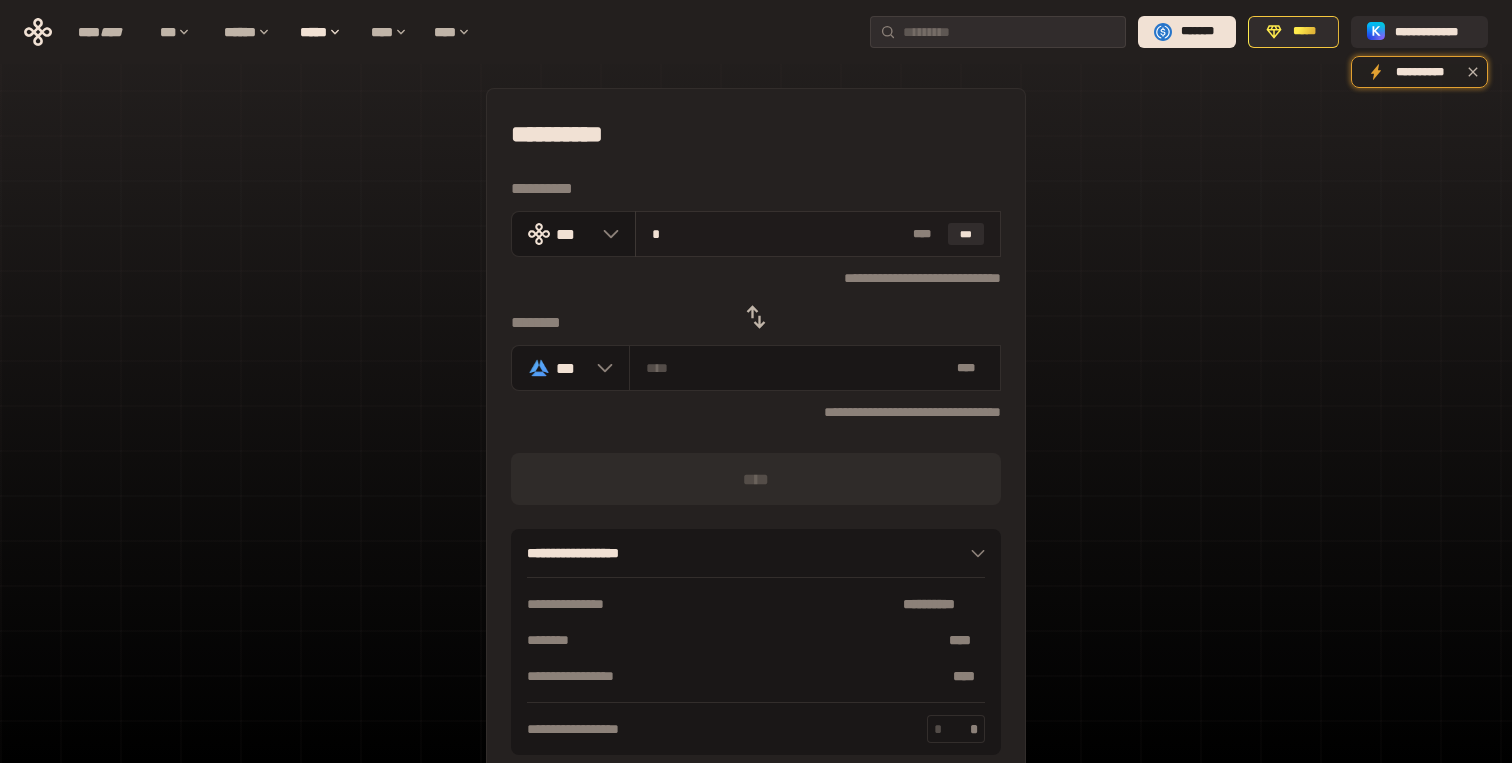type on "**********" 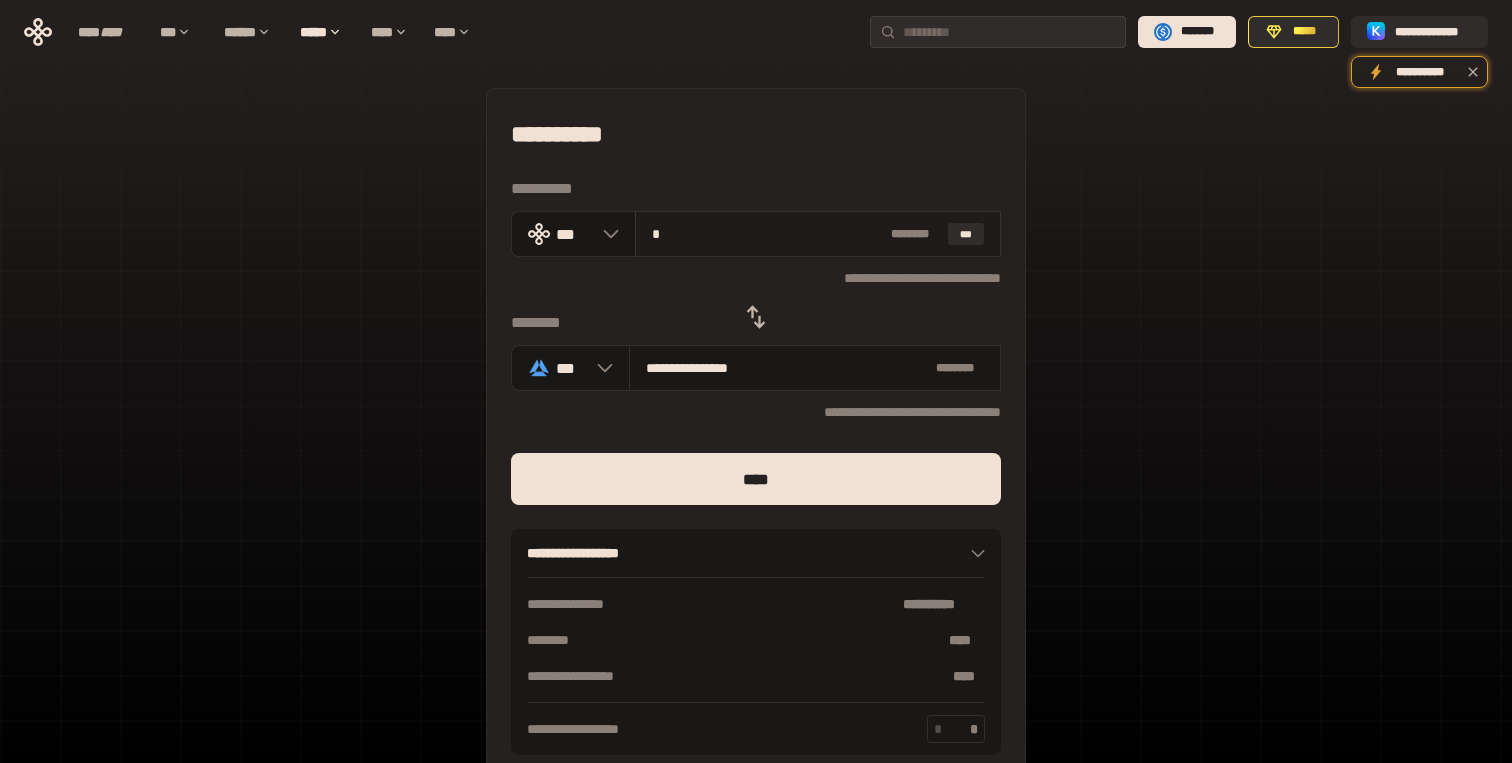 type on "**" 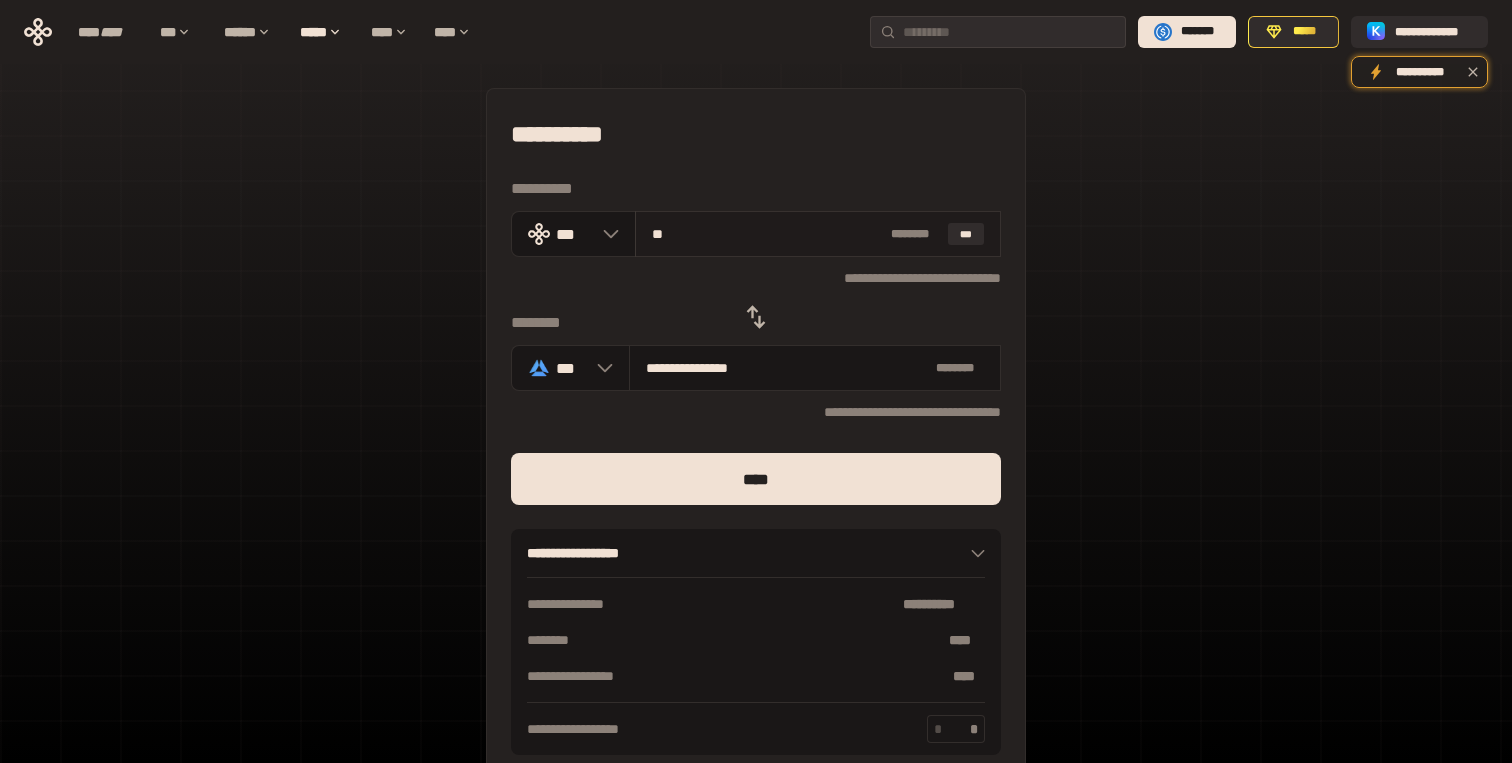 type on "**********" 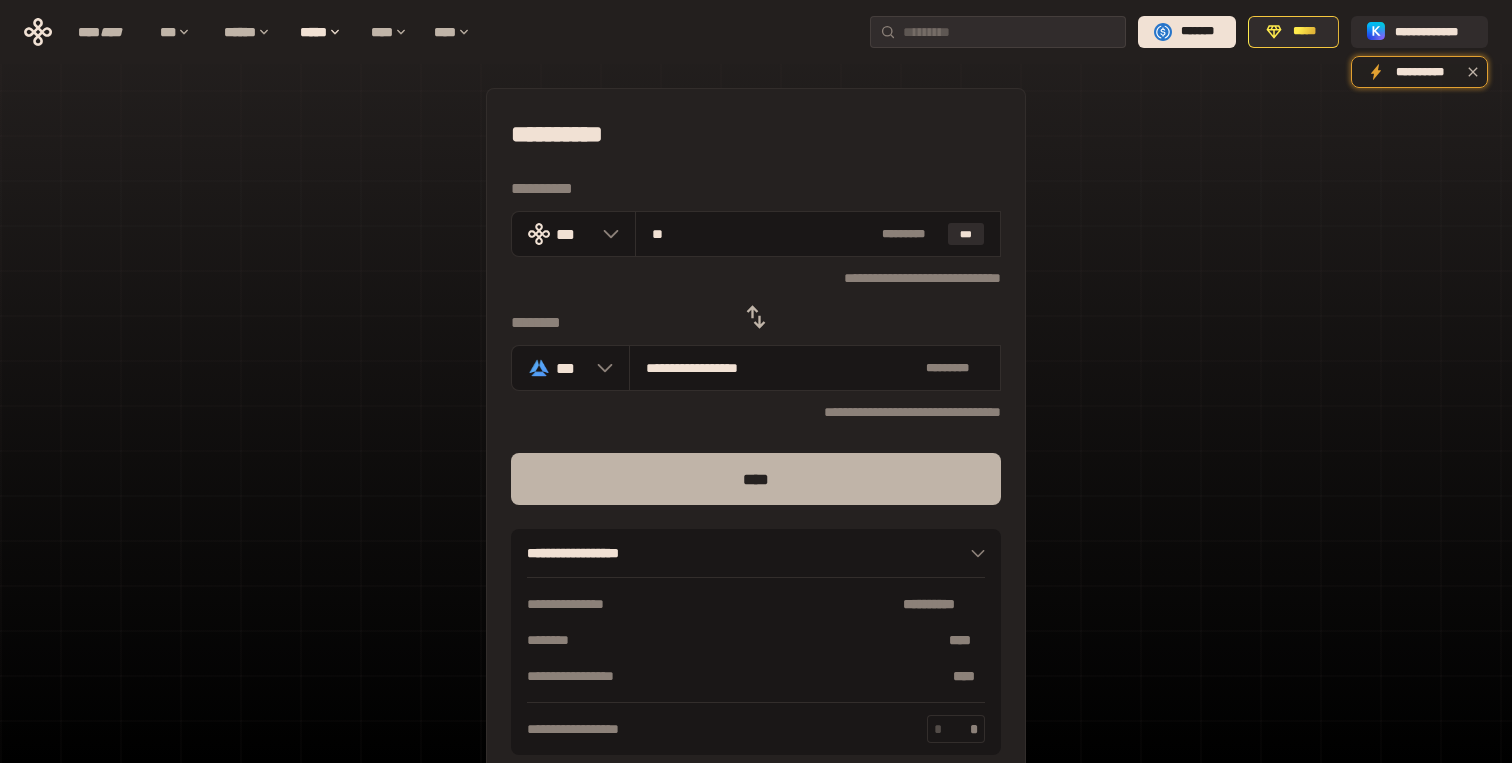 type on "**" 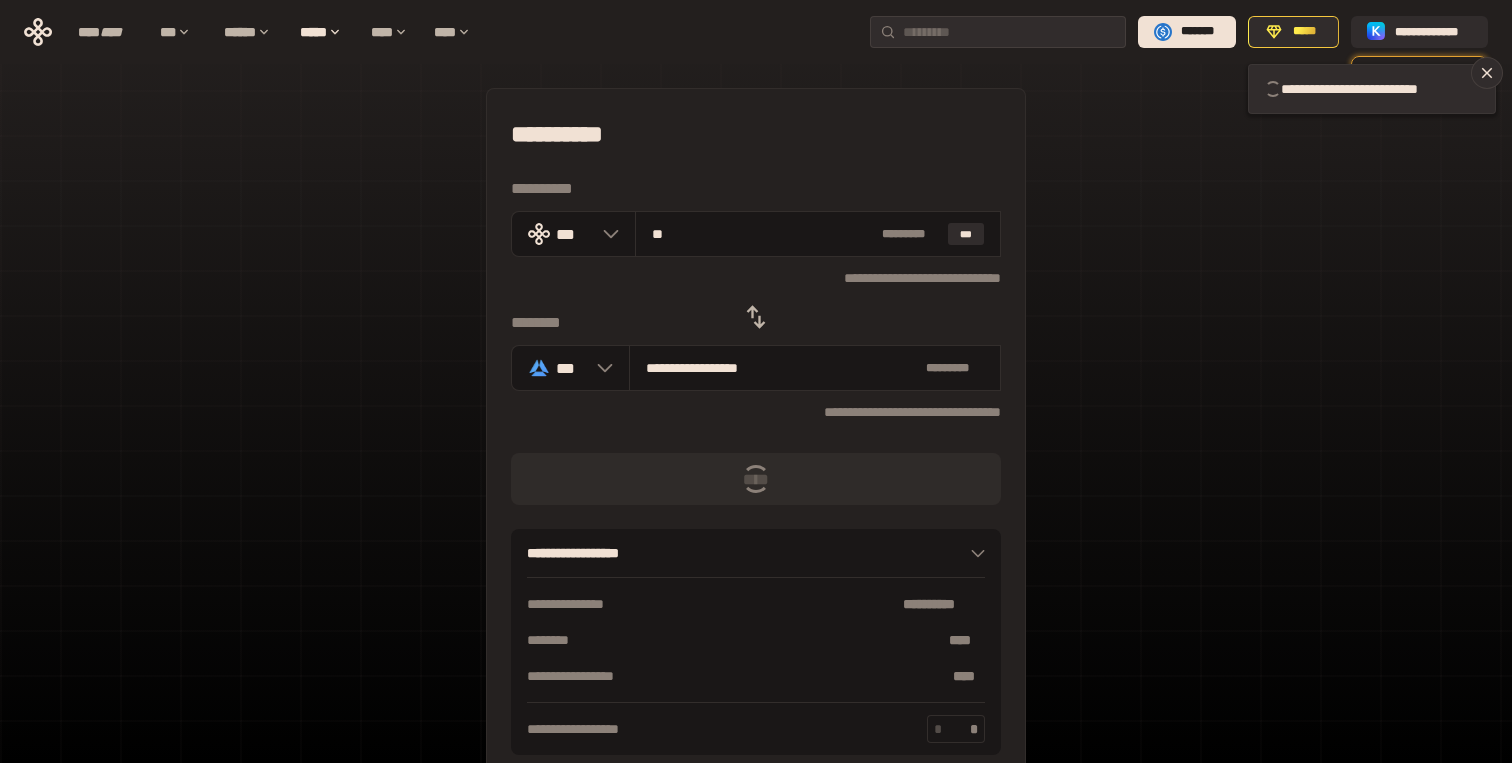 type 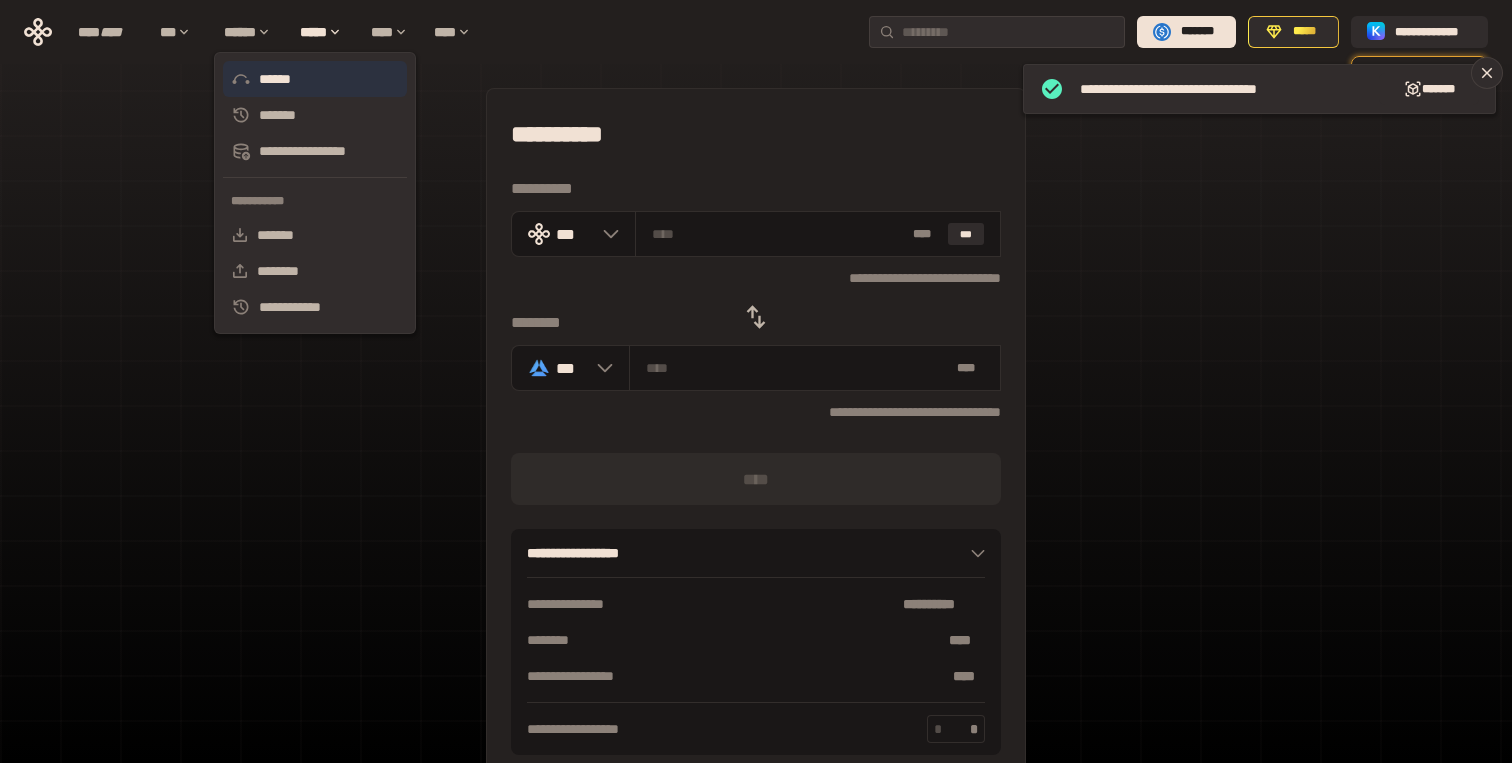click on "******" at bounding box center (315, 79) 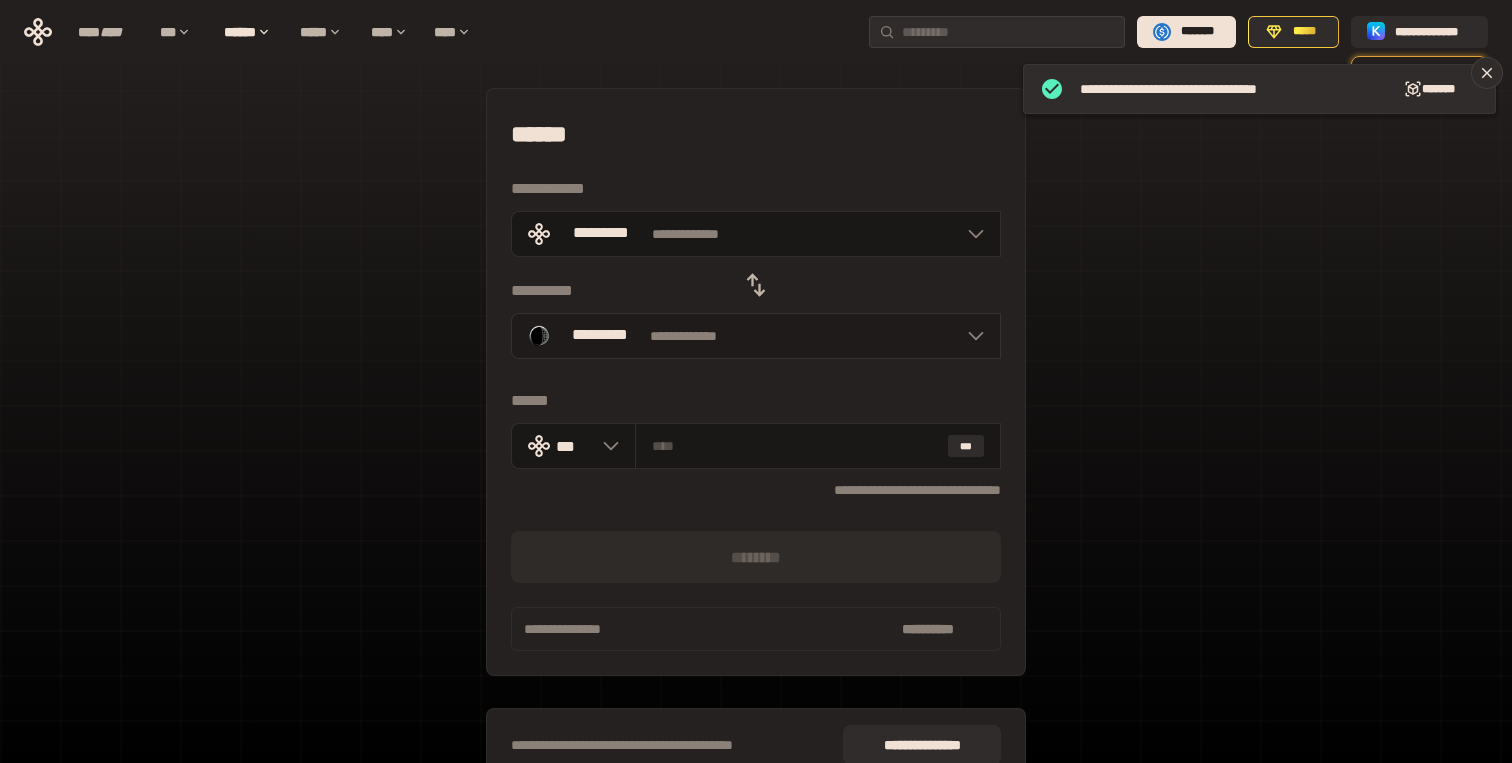 click on "**********" at bounding box center [756, 336] 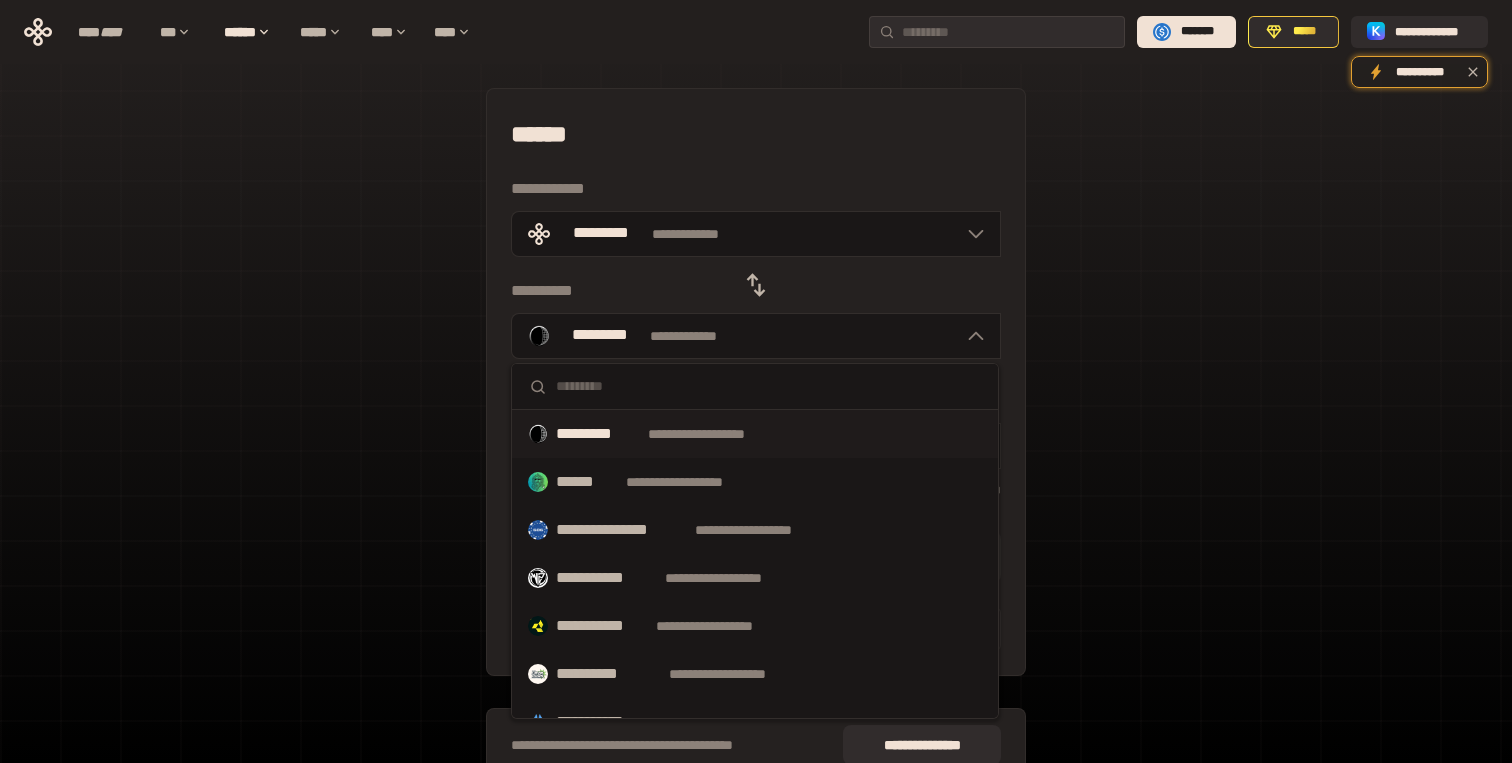 click at bounding box center [769, 386] 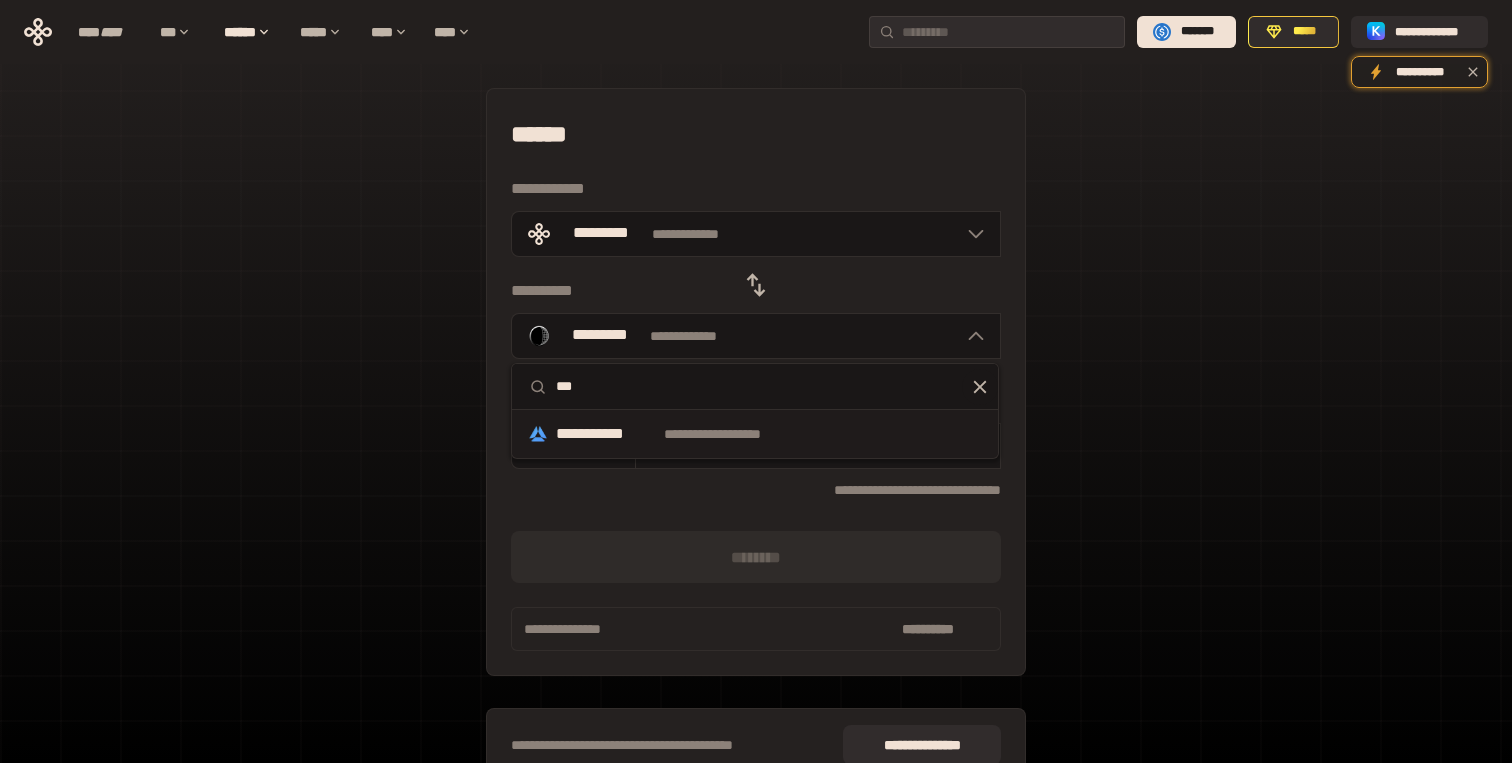 type on "***" 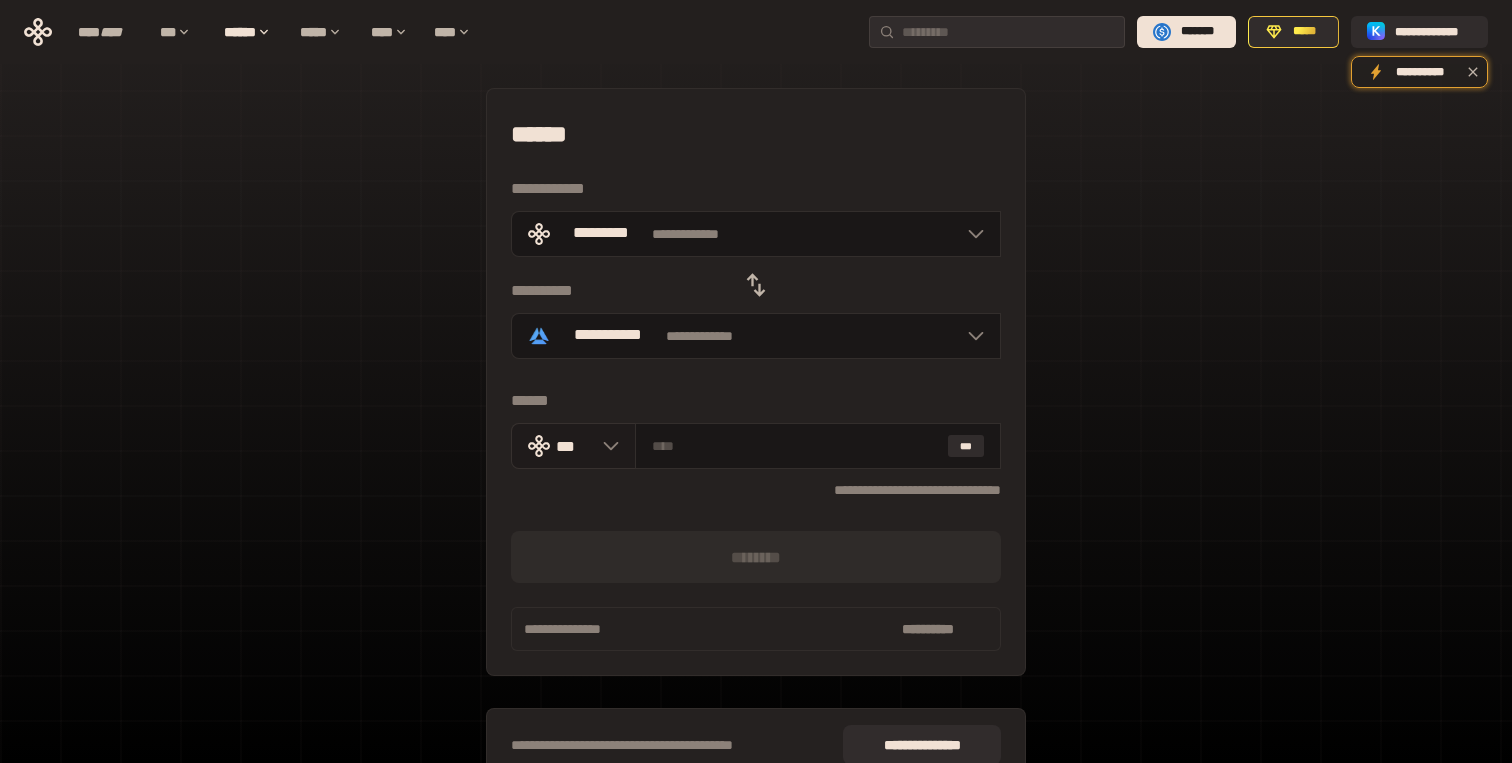 click at bounding box center [606, 446] 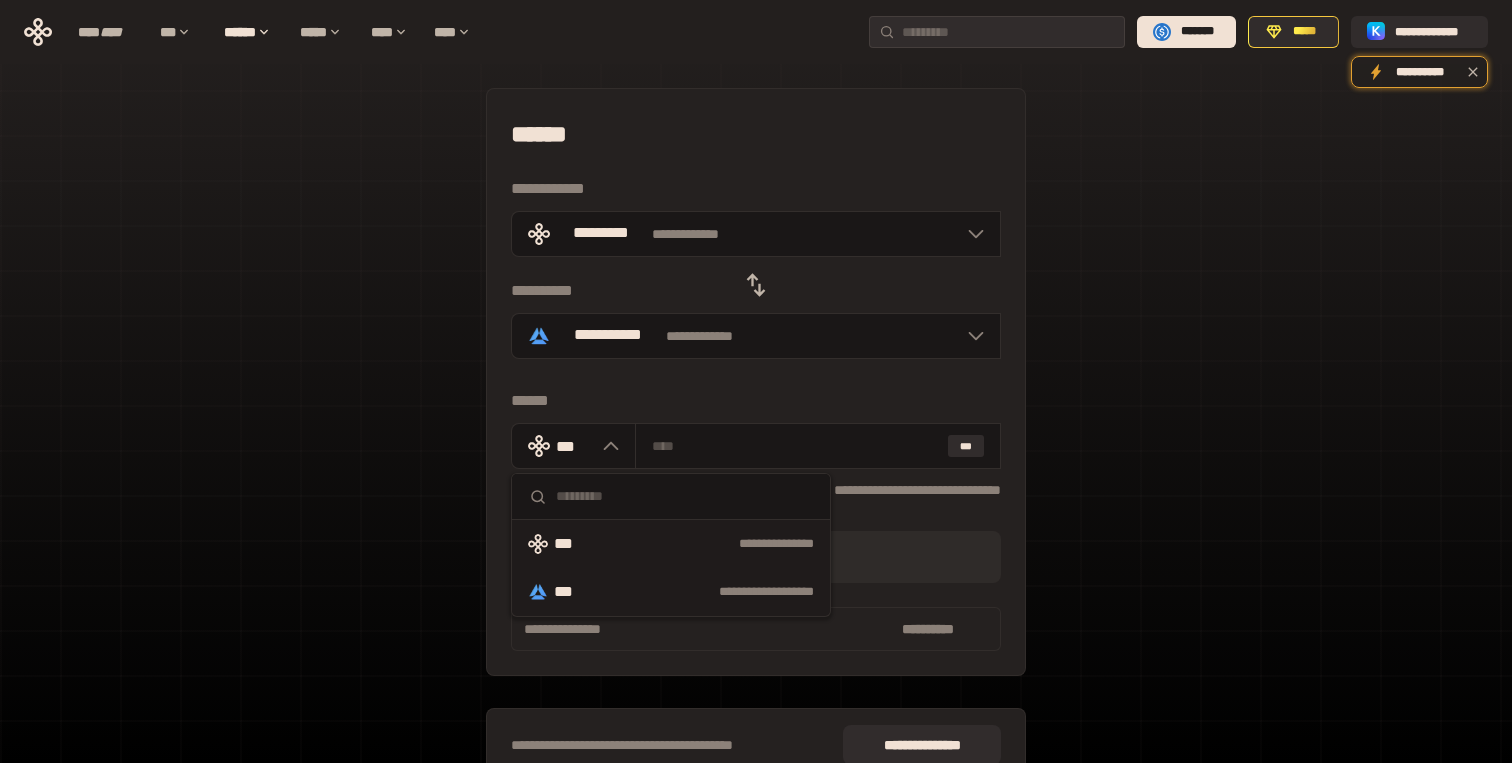 click on "**********" at bounding box center (711, 592) 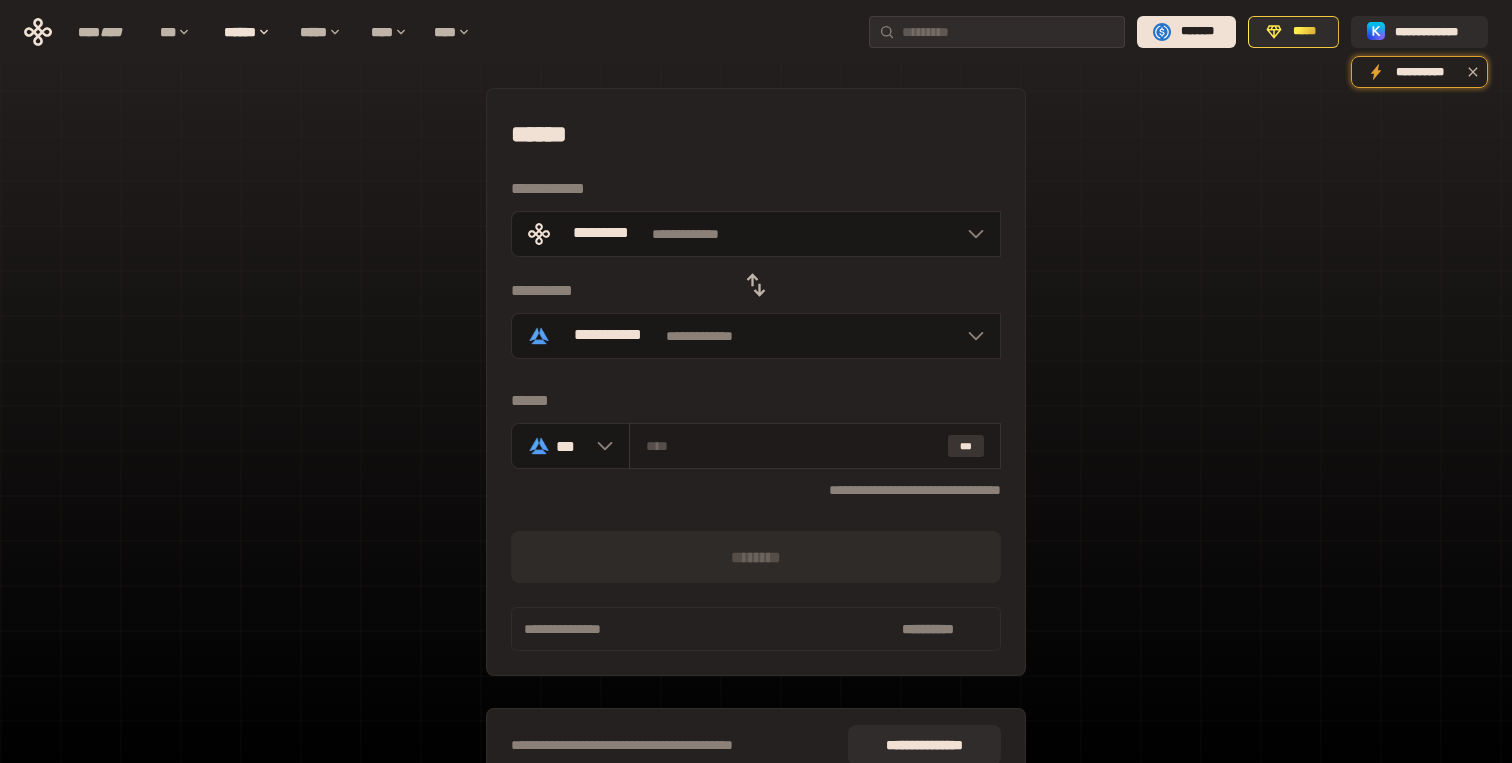 click on "***" at bounding box center [966, 446] 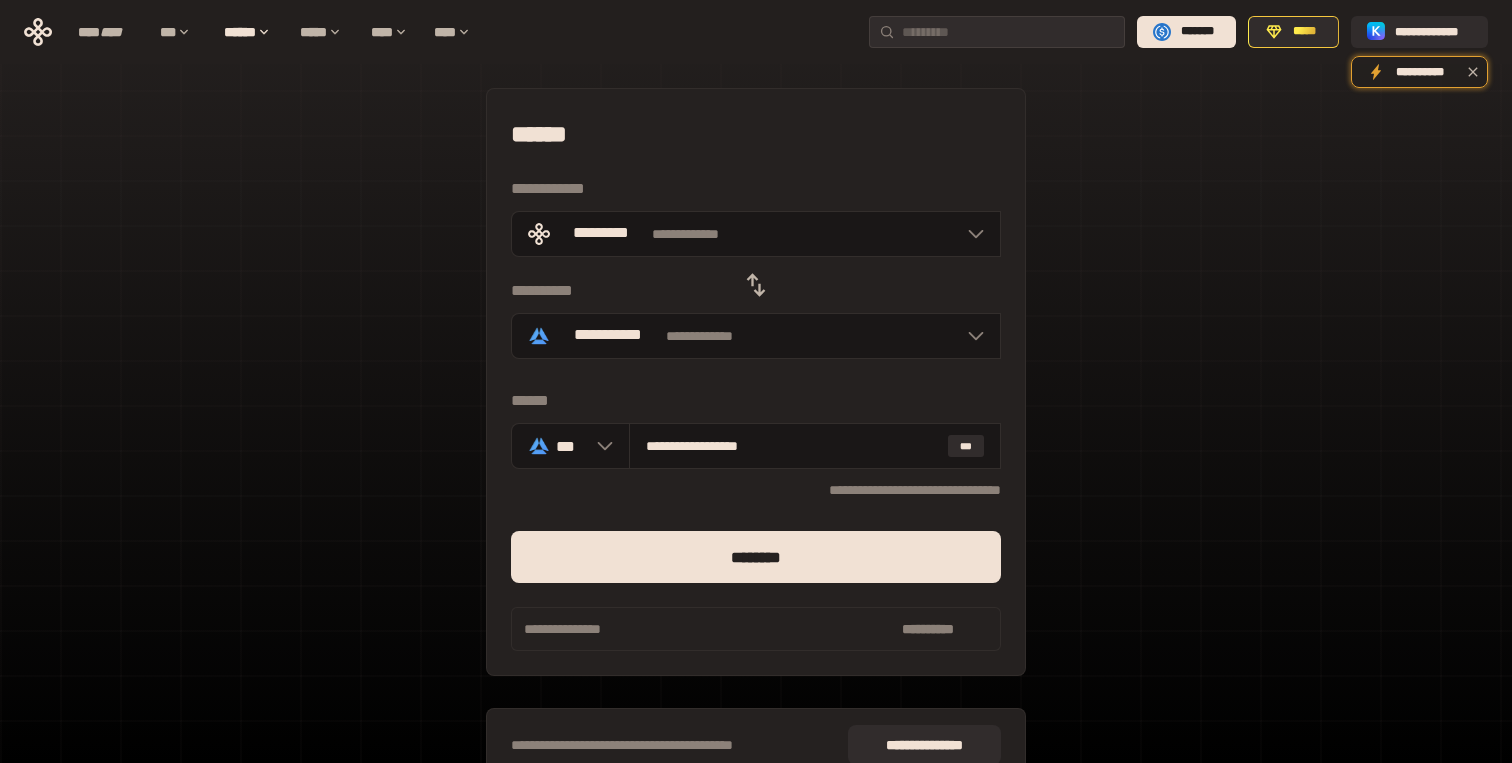 click on "[STREET] [CITY] [STATE] [ZIP] [COUNTRY] [PHONE] [EMAIL] [NAME] [DATE] [ADDRESS] [CITY] [STATE] [ZIP] [COUNTRY] [PHONE] [EMAIL] [NAME] [DATE] [ADDRESS]" at bounding box center [756, 445] 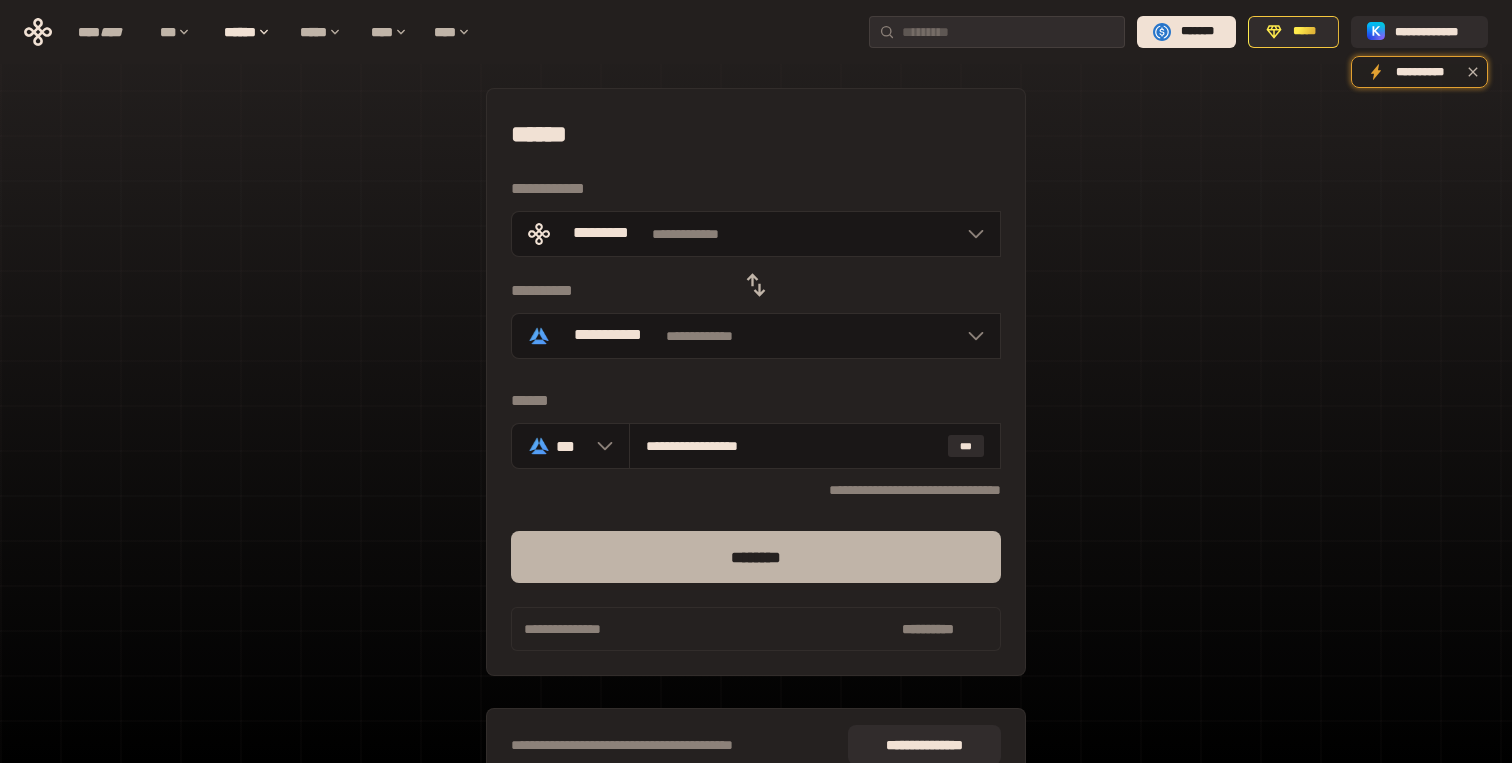 click on "********" at bounding box center [756, 557] 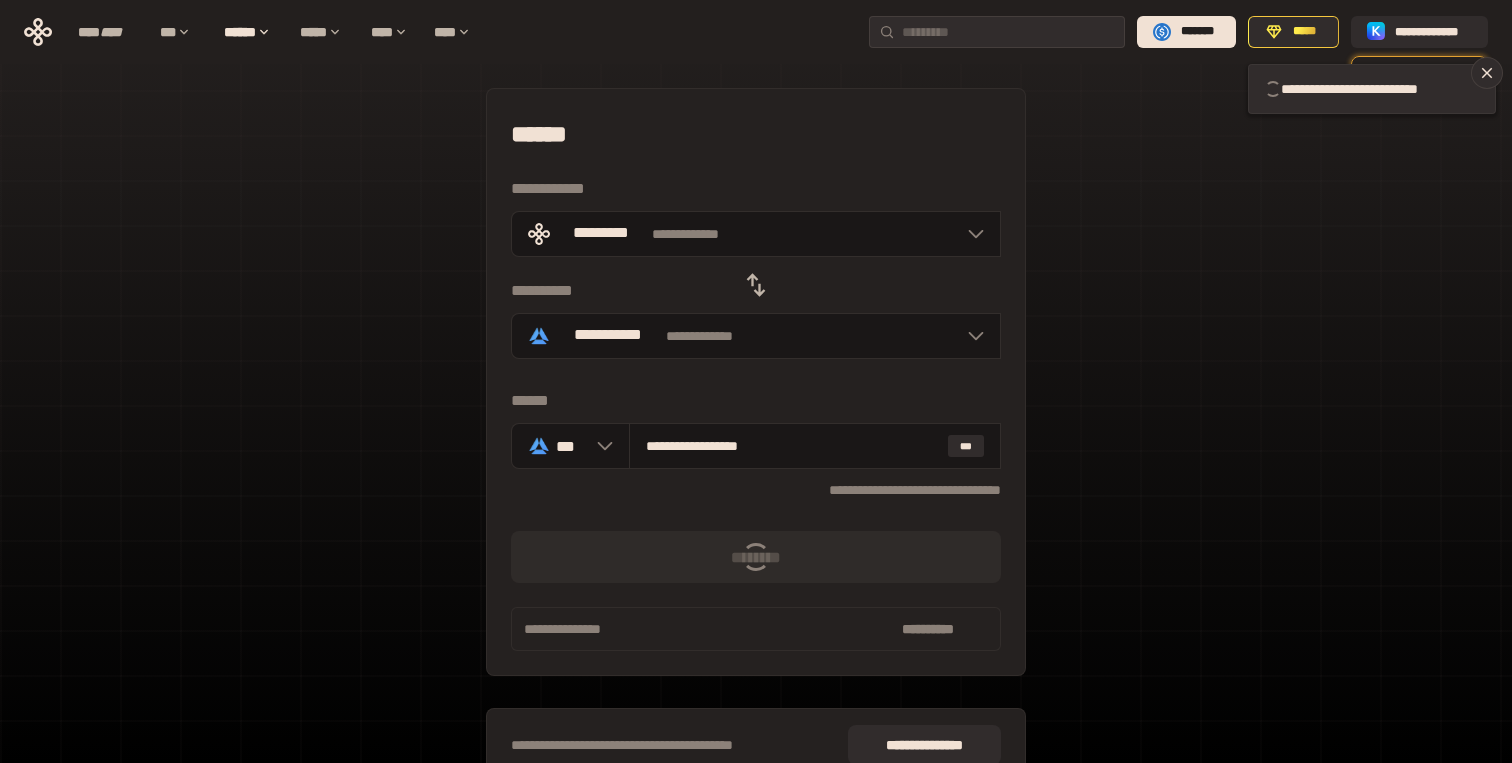 type 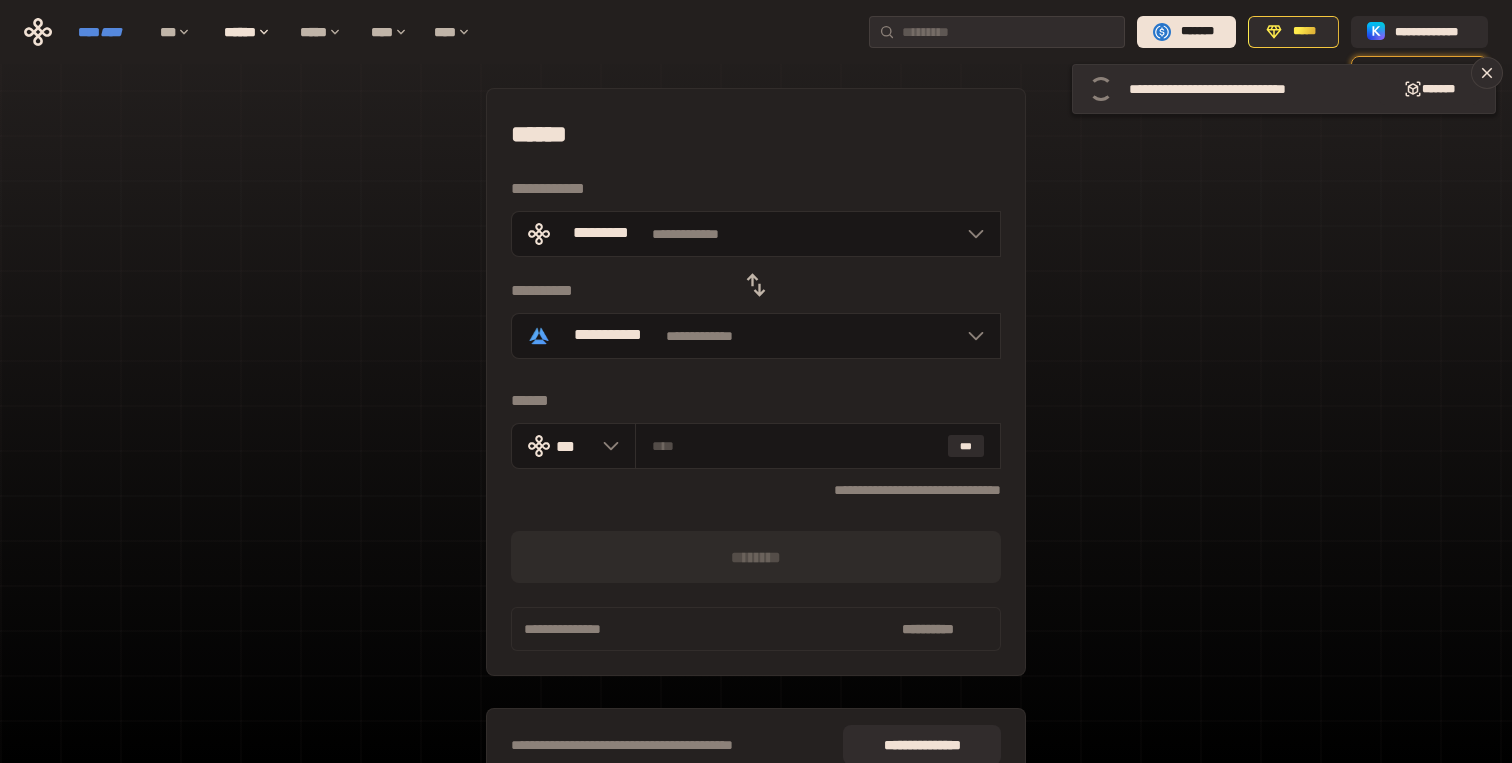 click on "**** ****" at bounding box center [109, 32] 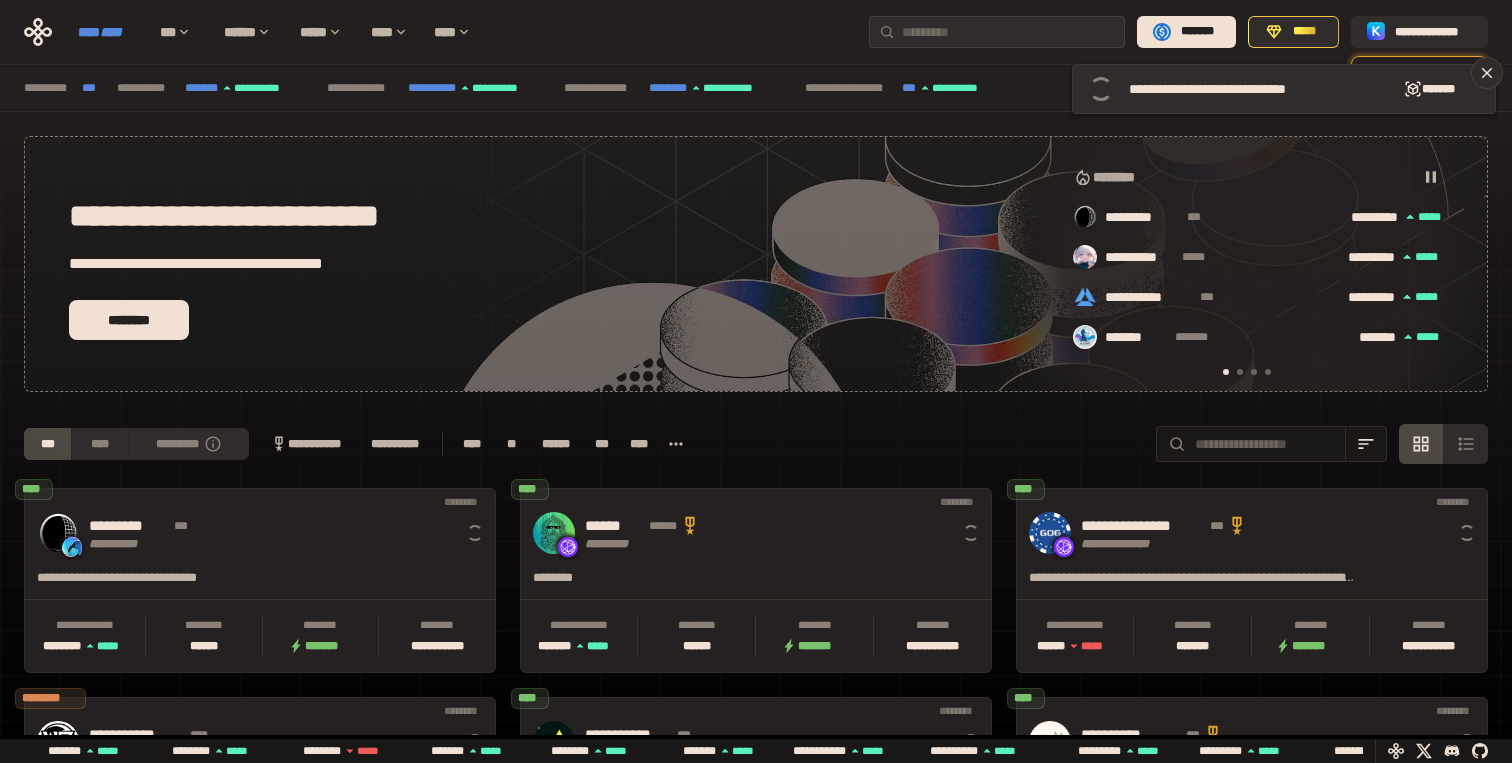 scroll, scrollTop: 0, scrollLeft: 16, axis: horizontal 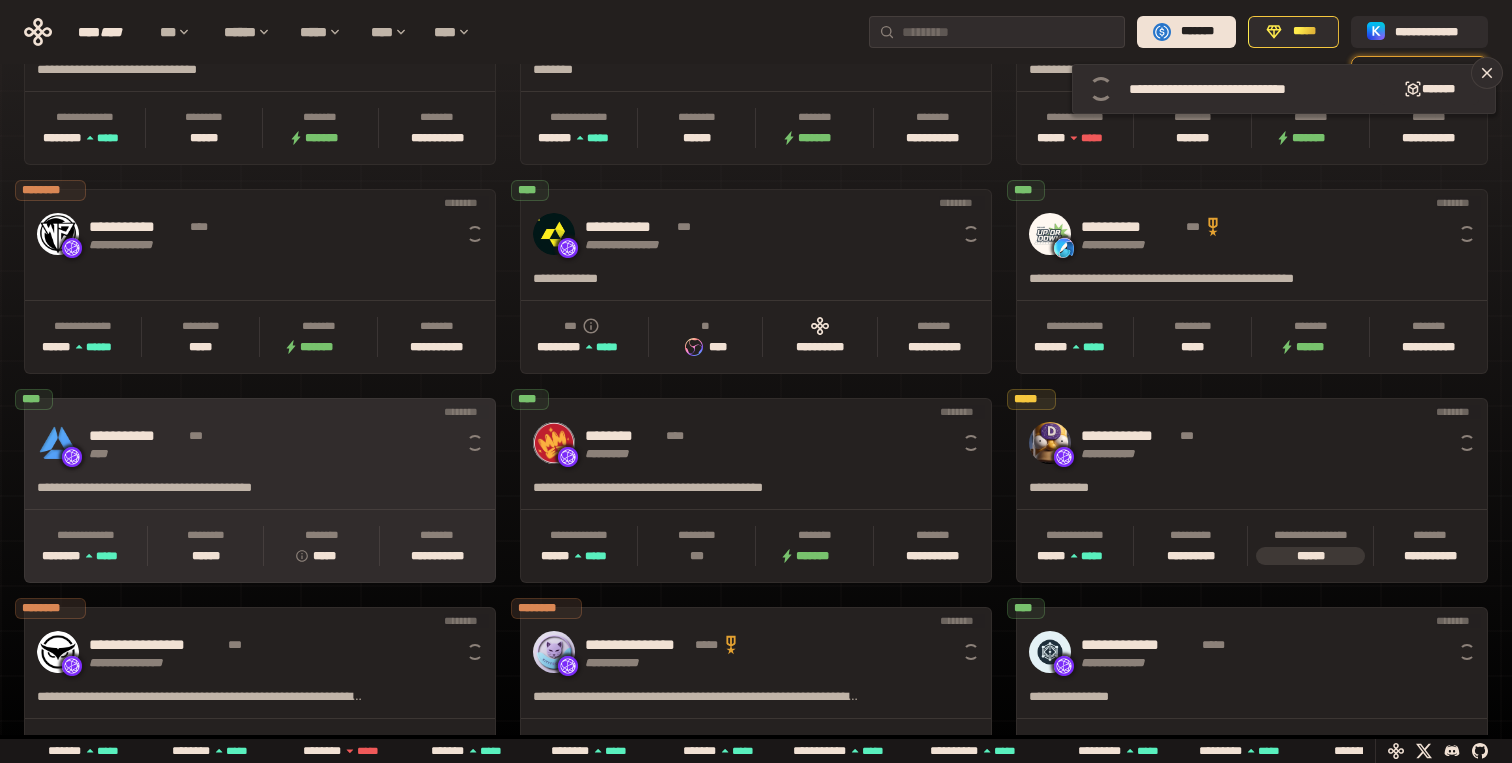 click on "**********" at bounding box center (278, 436) 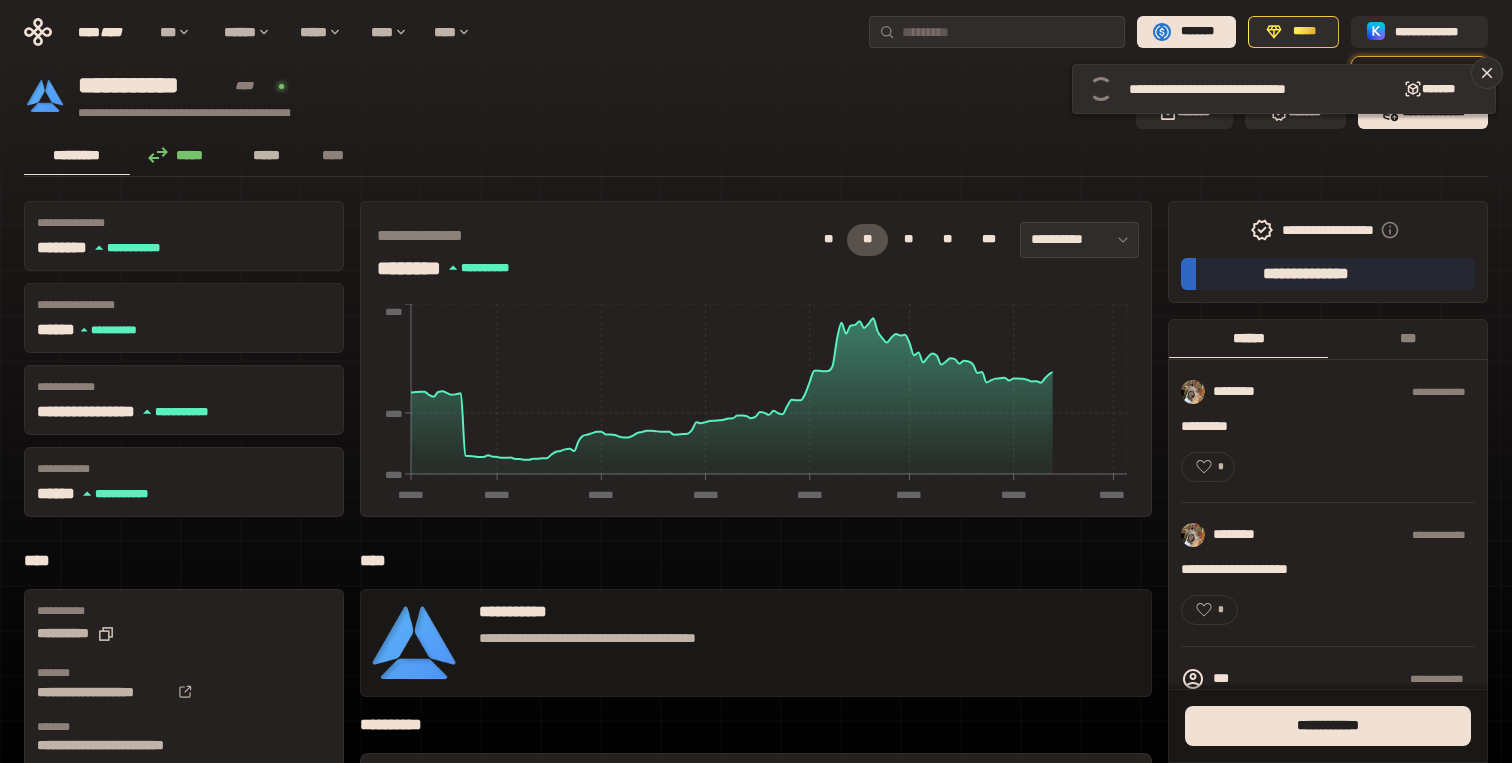 click on "*****" at bounding box center (267, 155) 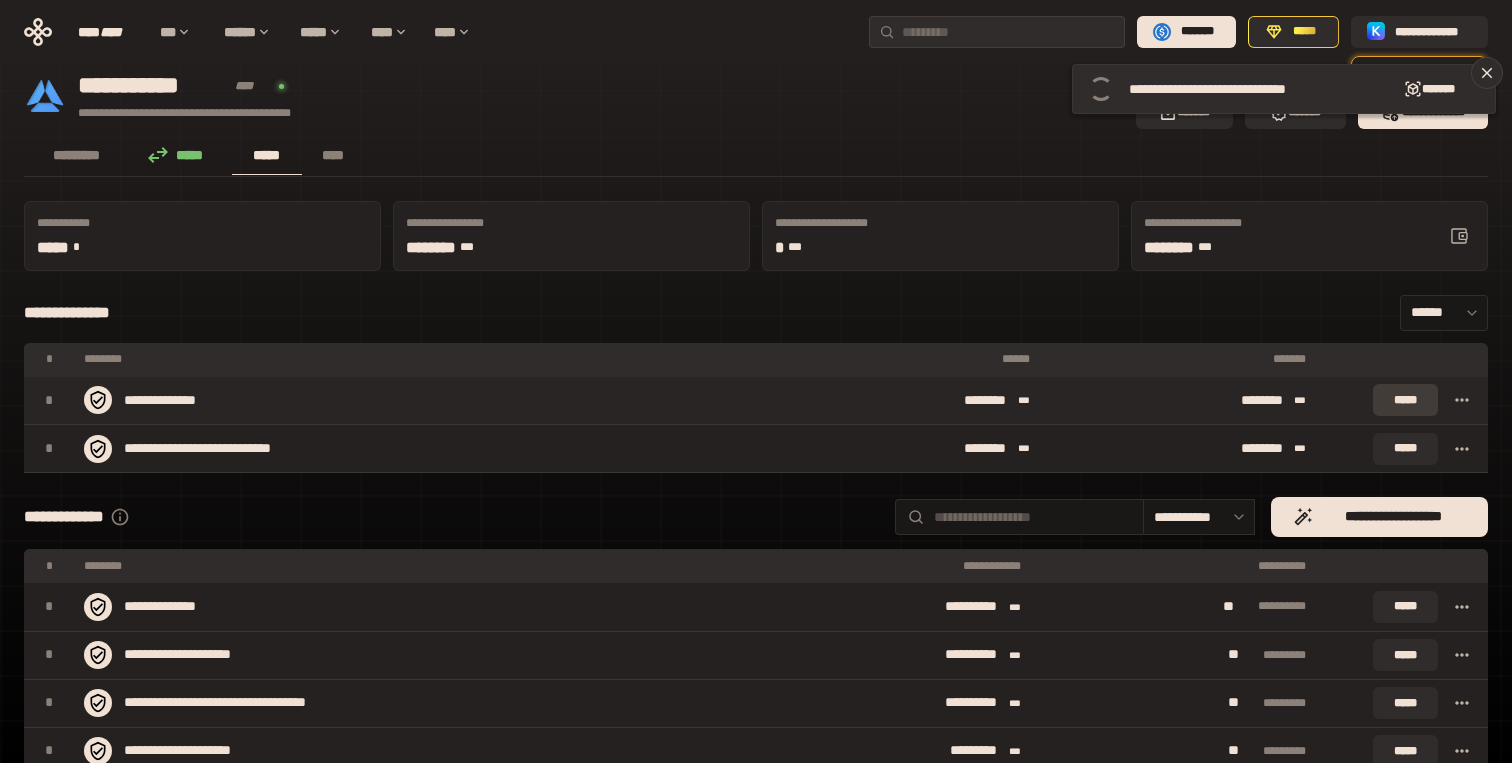 click on "*****" at bounding box center (1405, 400) 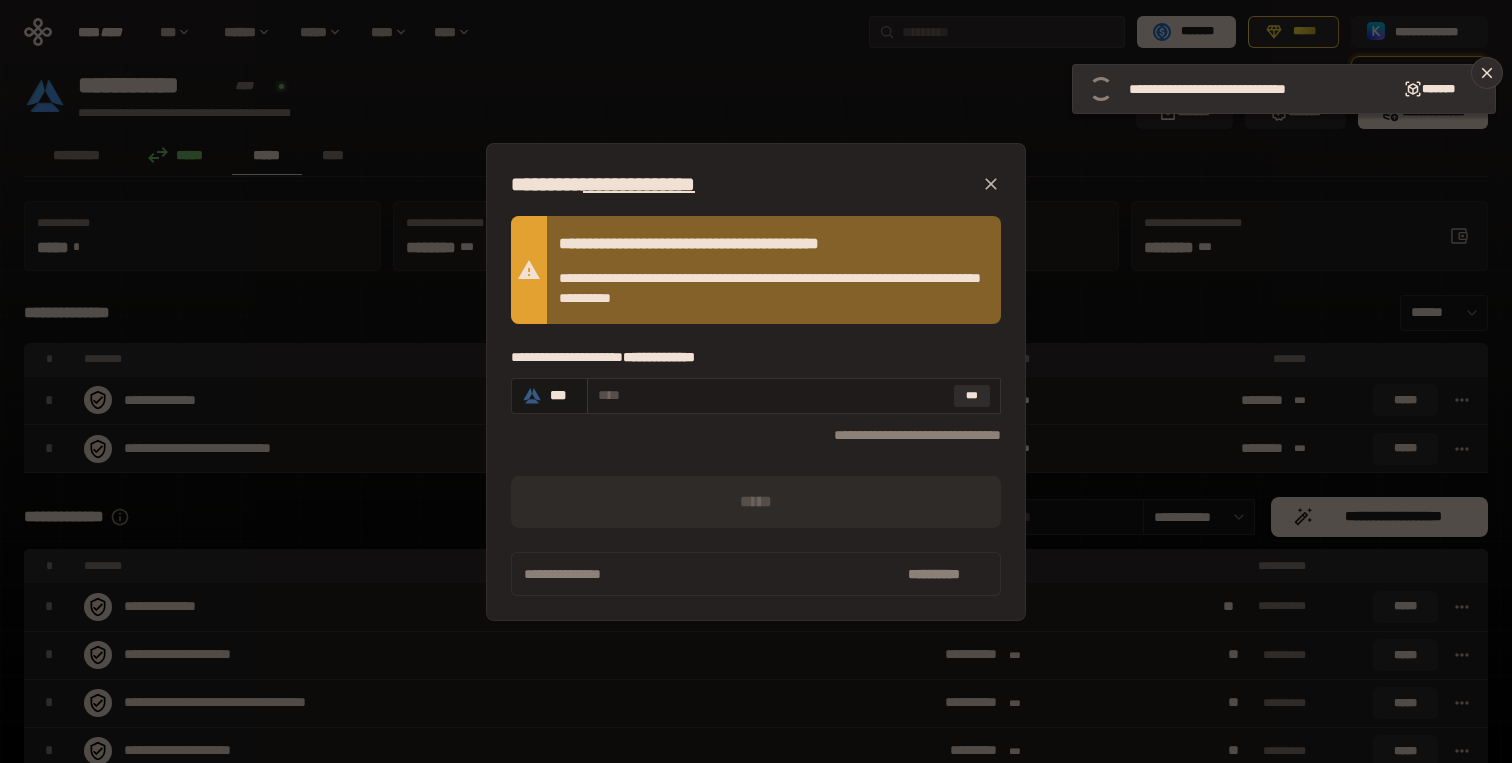 click at bounding box center [772, 395] 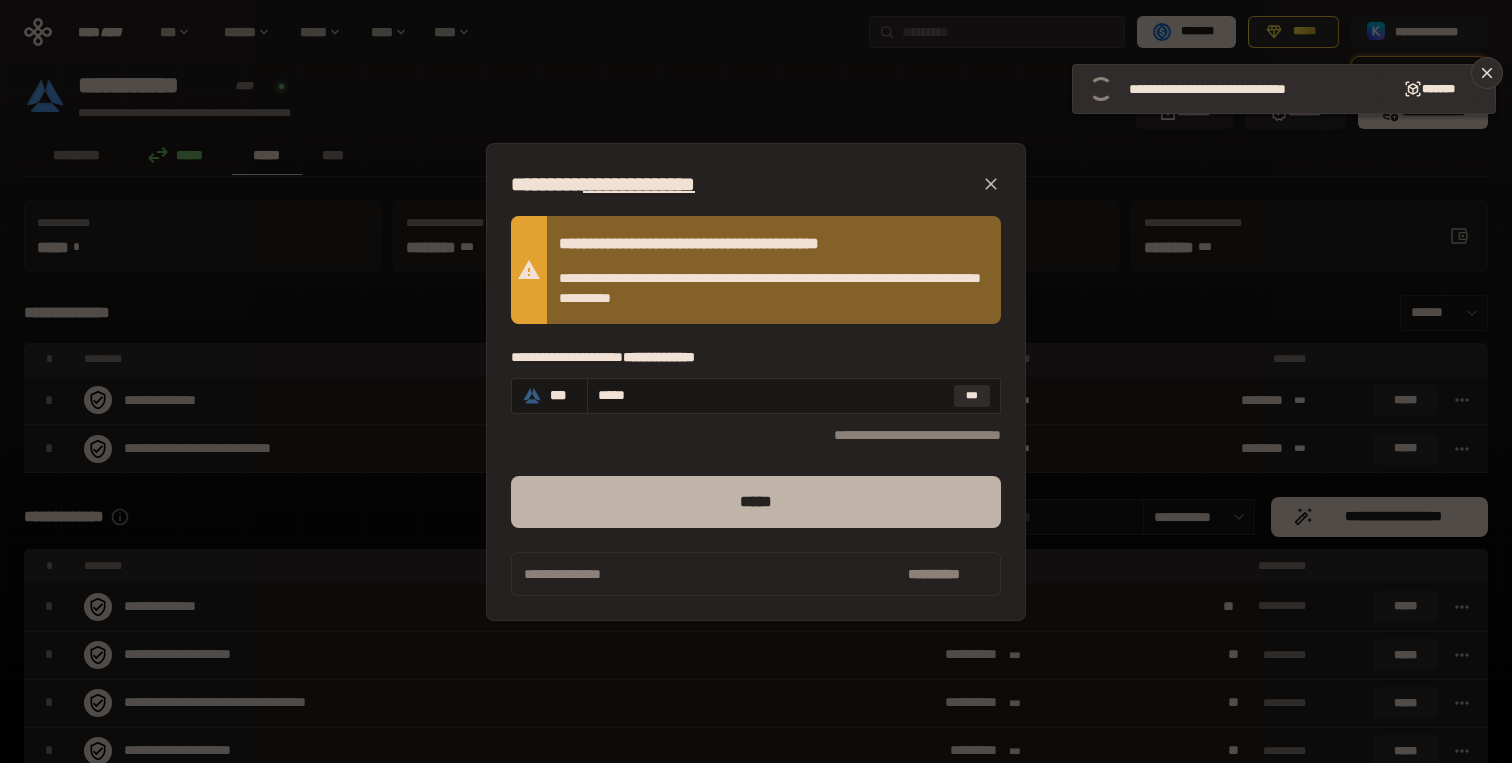 type on "*****" 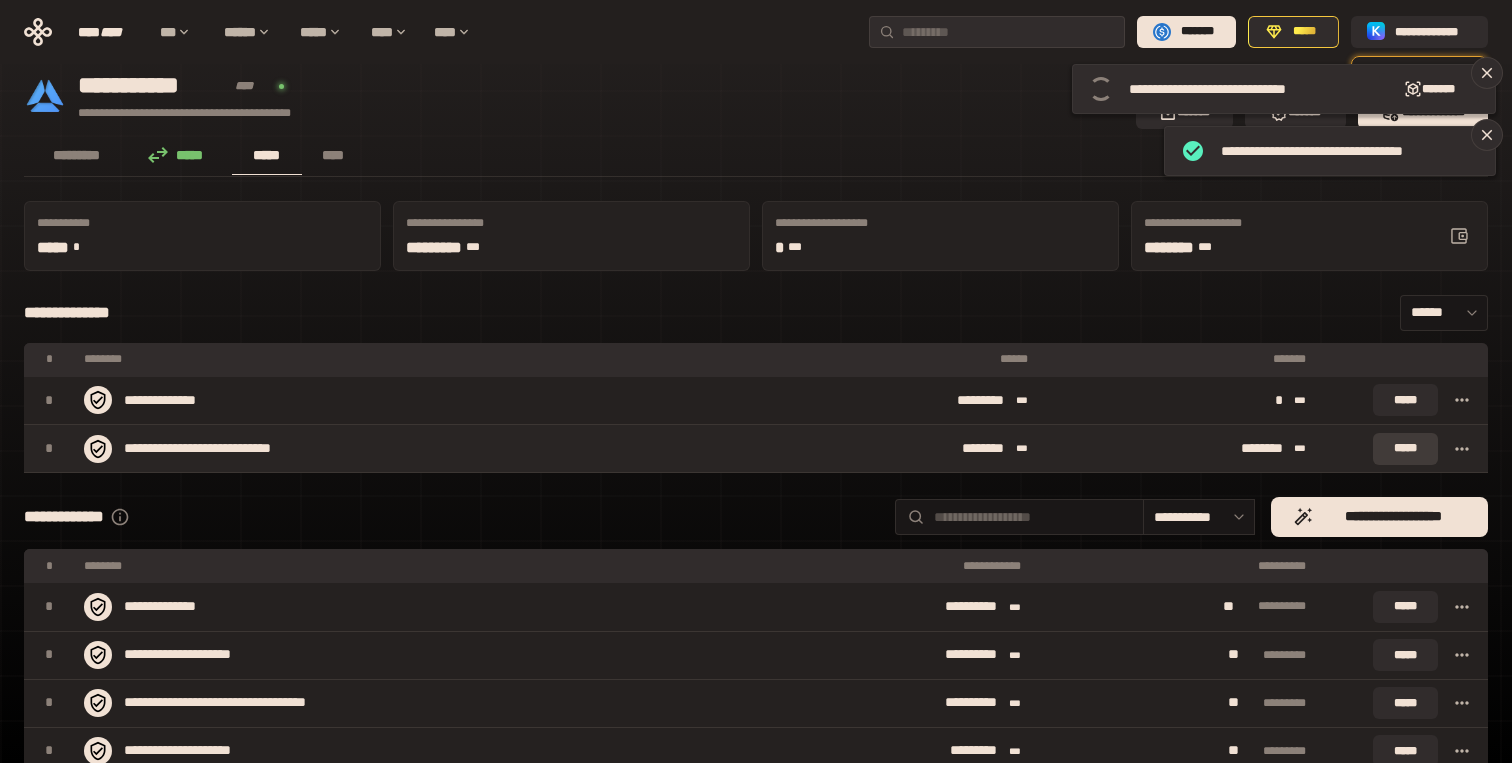 click on "*****" at bounding box center (1405, 449) 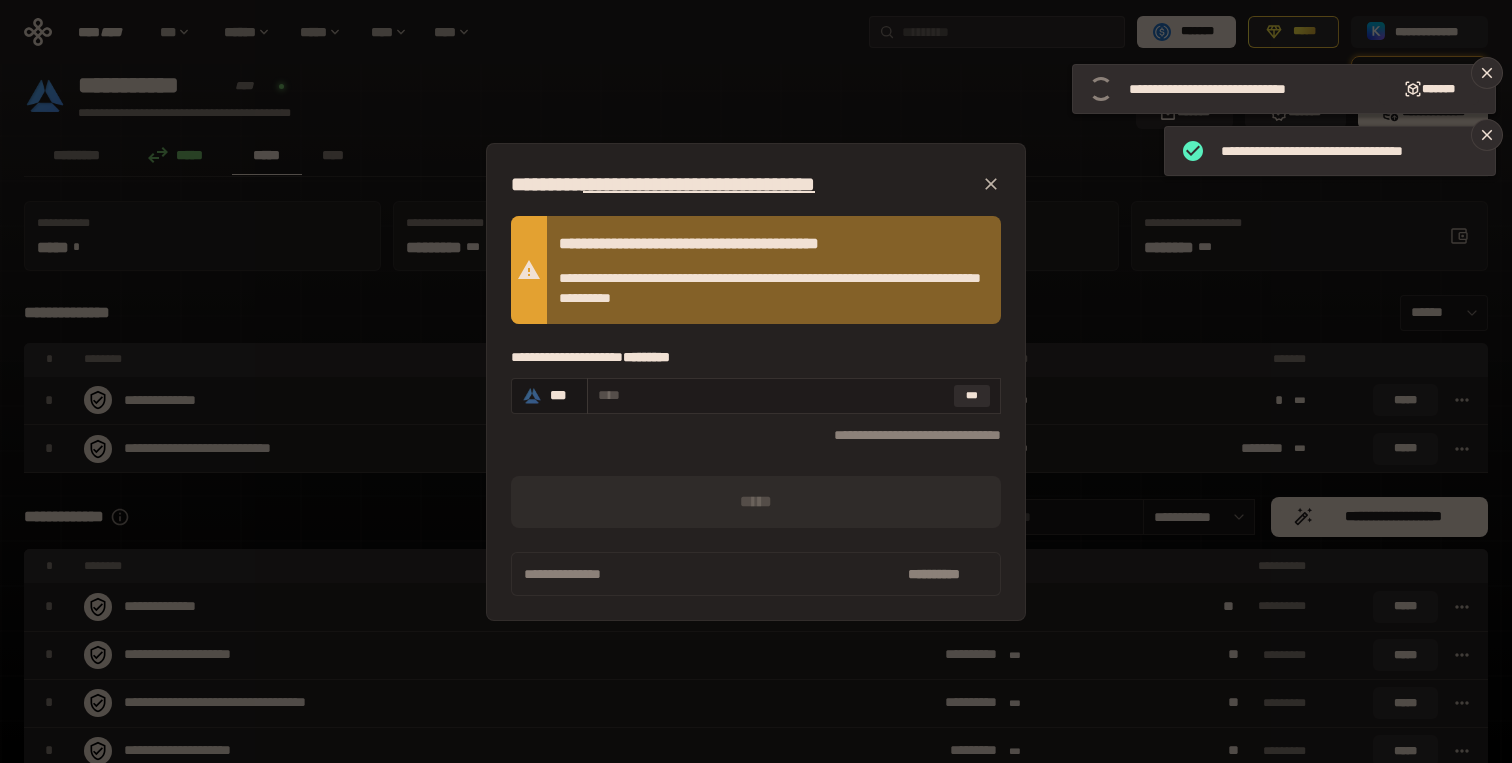 click at bounding box center (772, 395) 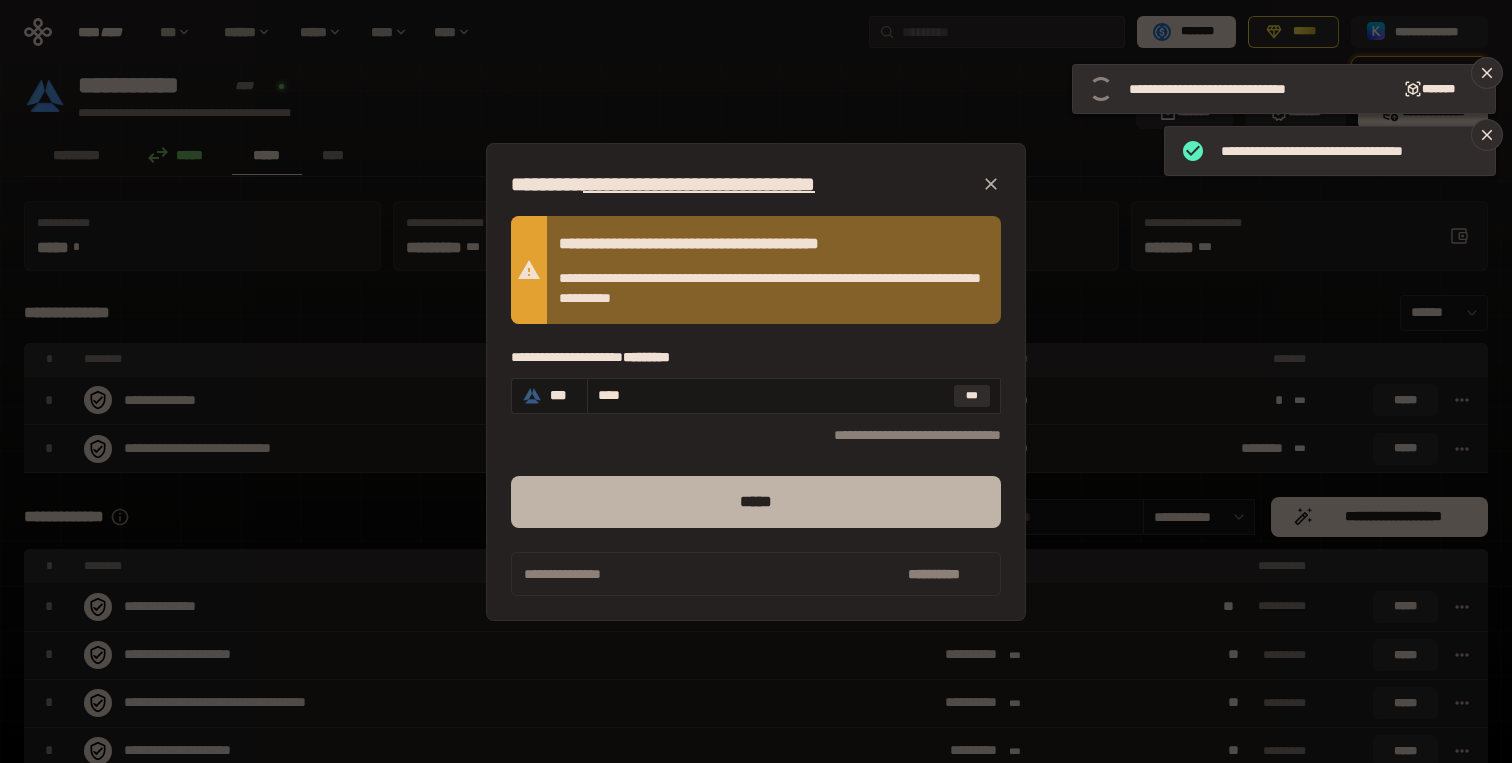type on "****" 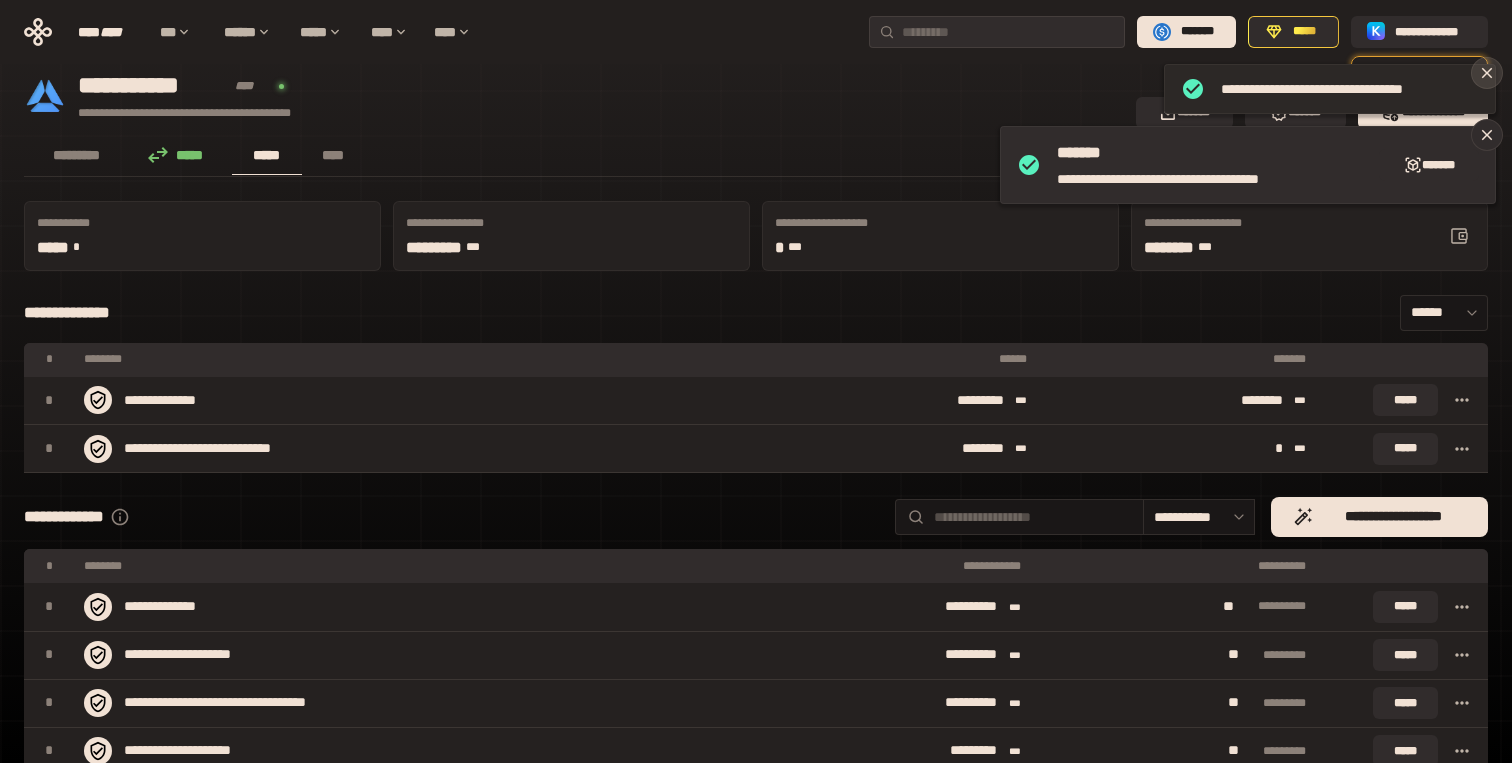 click 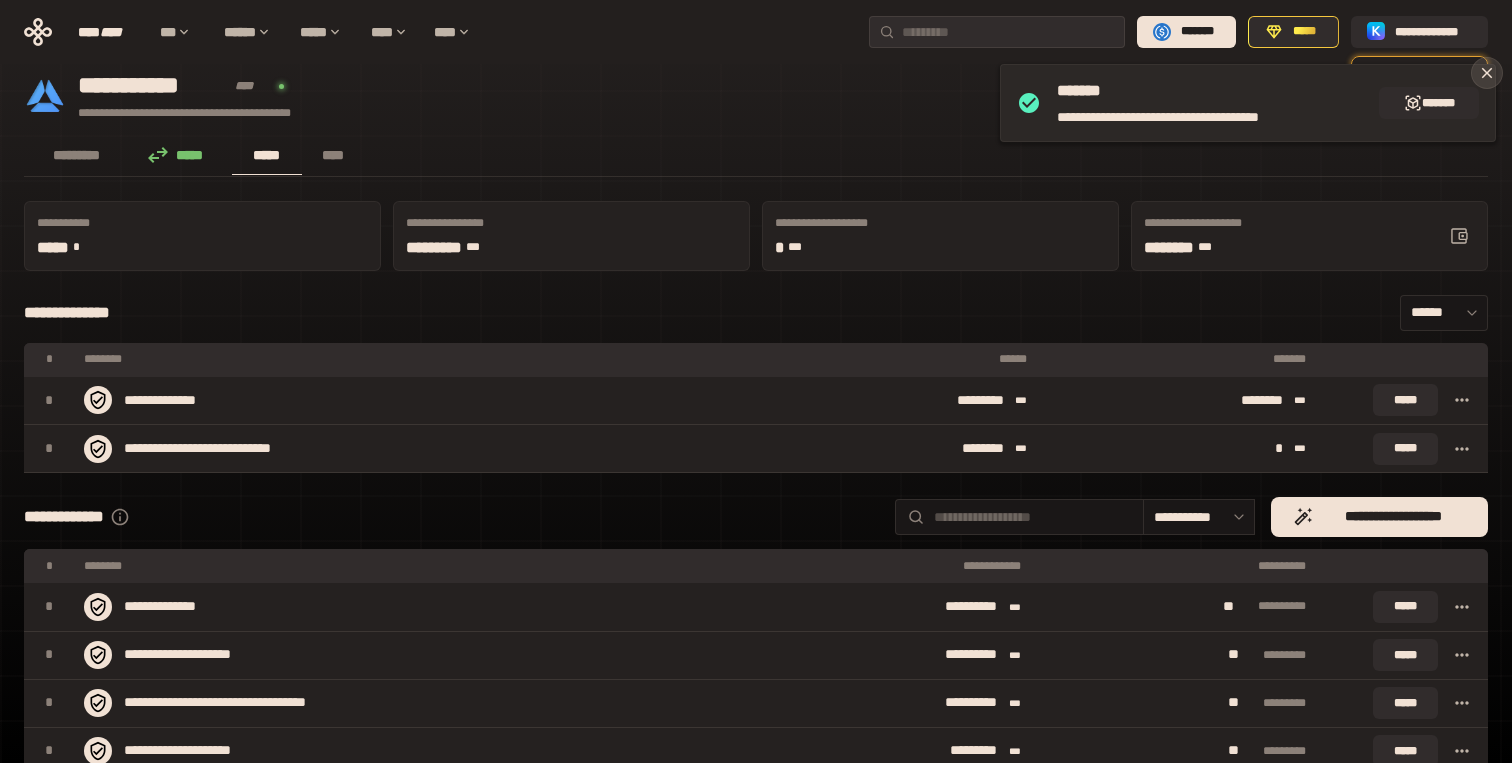 click on "[FIRST] [LAST]" at bounding box center [1248, 103] 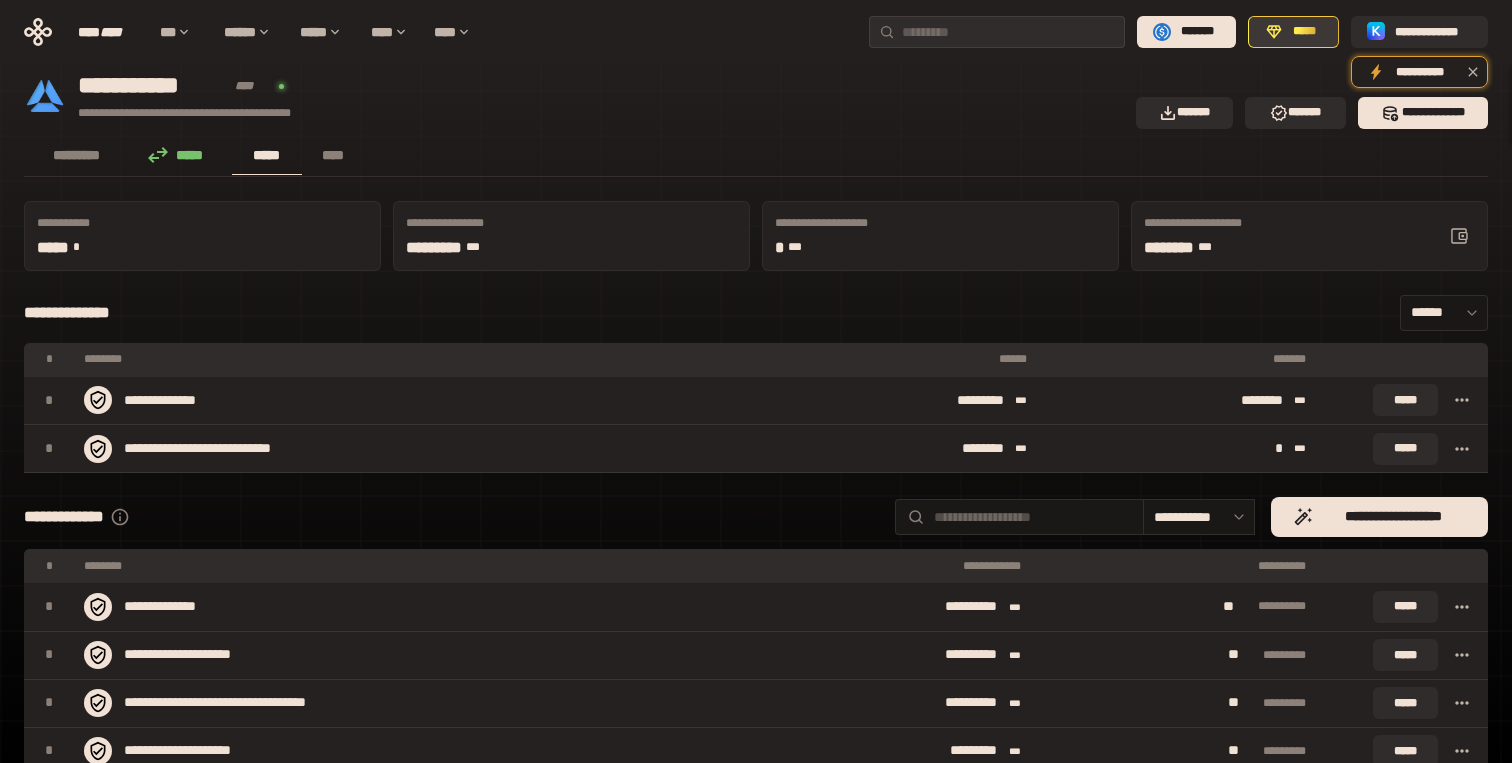 click on "*****" at bounding box center [1293, 32] 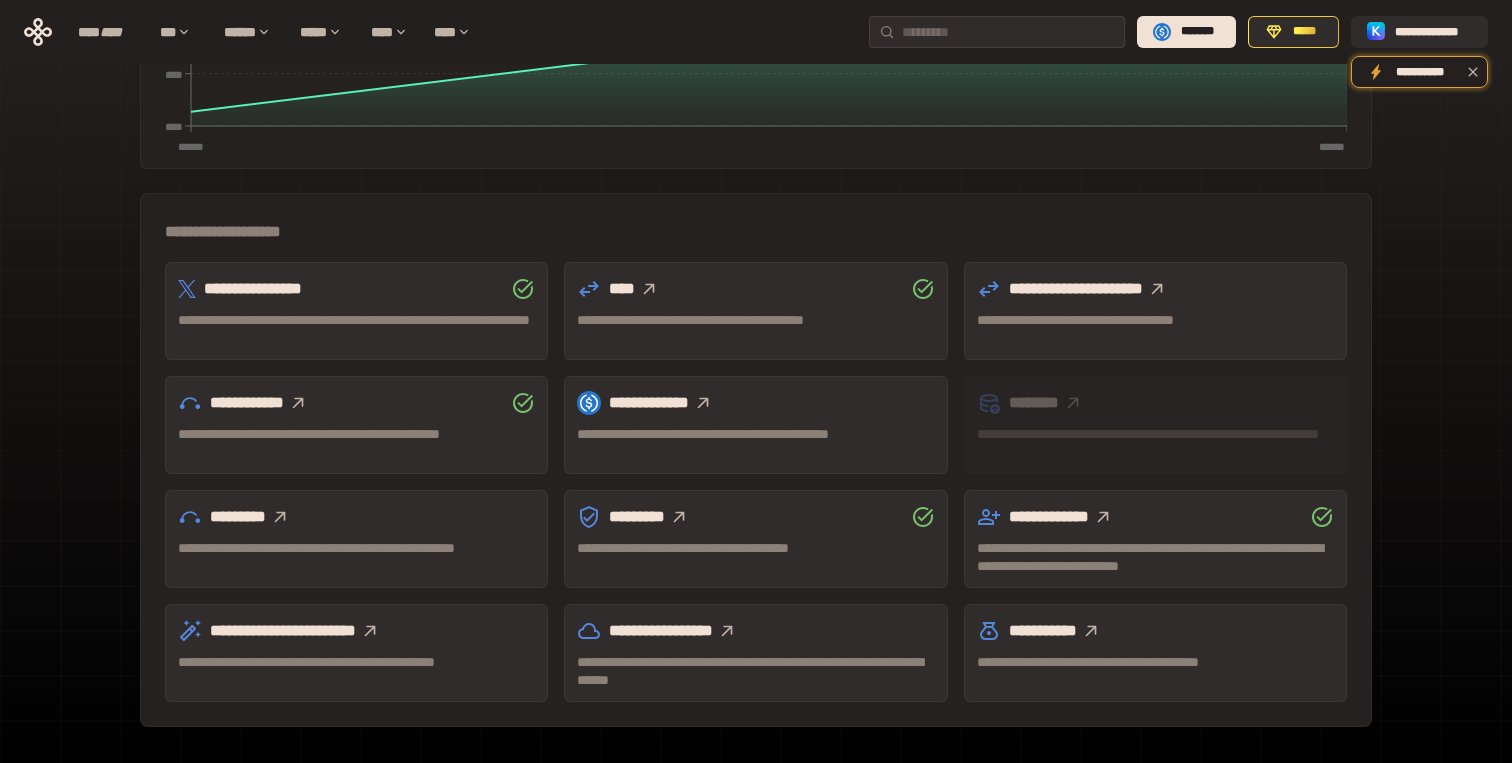 scroll, scrollTop: 519, scrollLeft: 0, axis: vertical 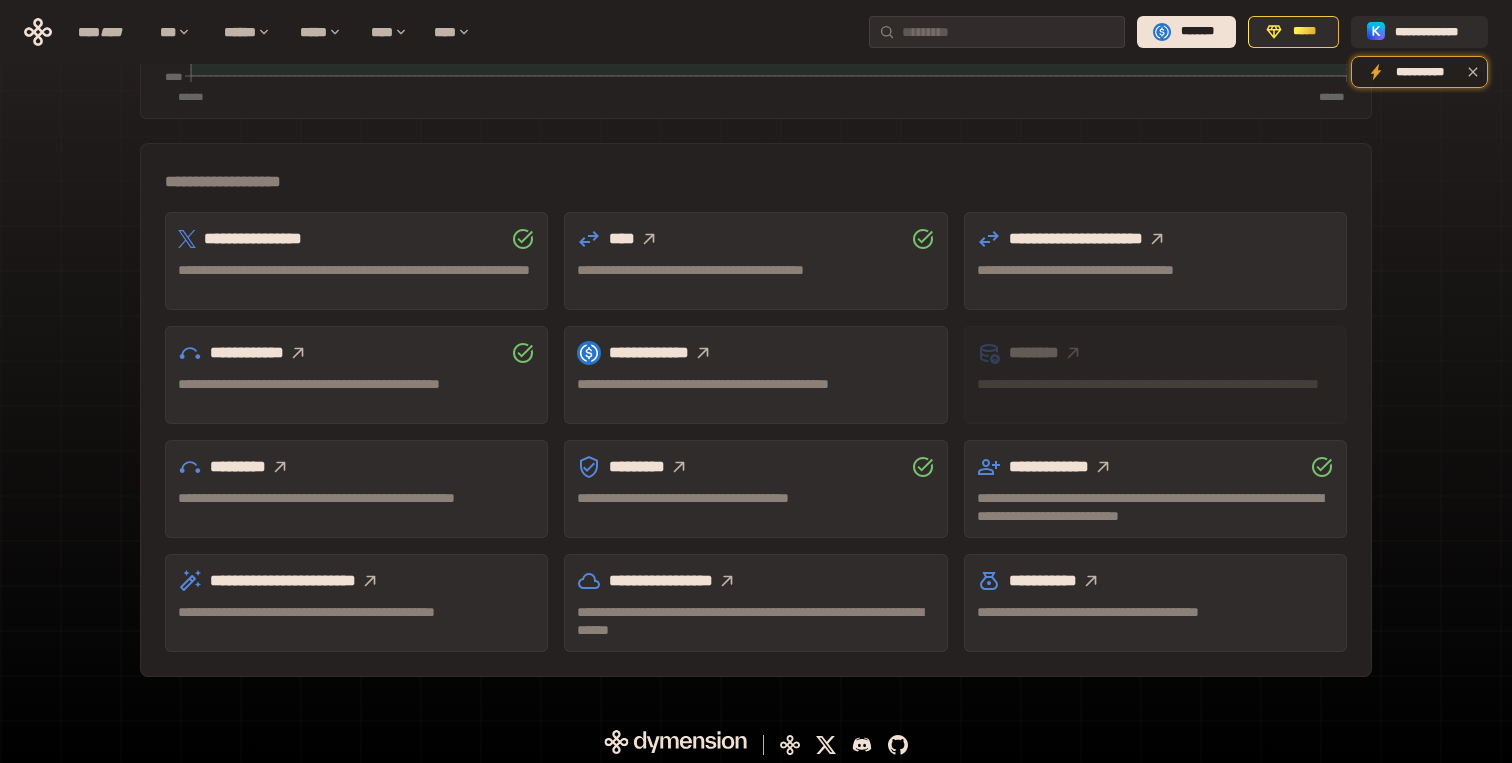 click on "**********" at bounding box center [1155, 581] 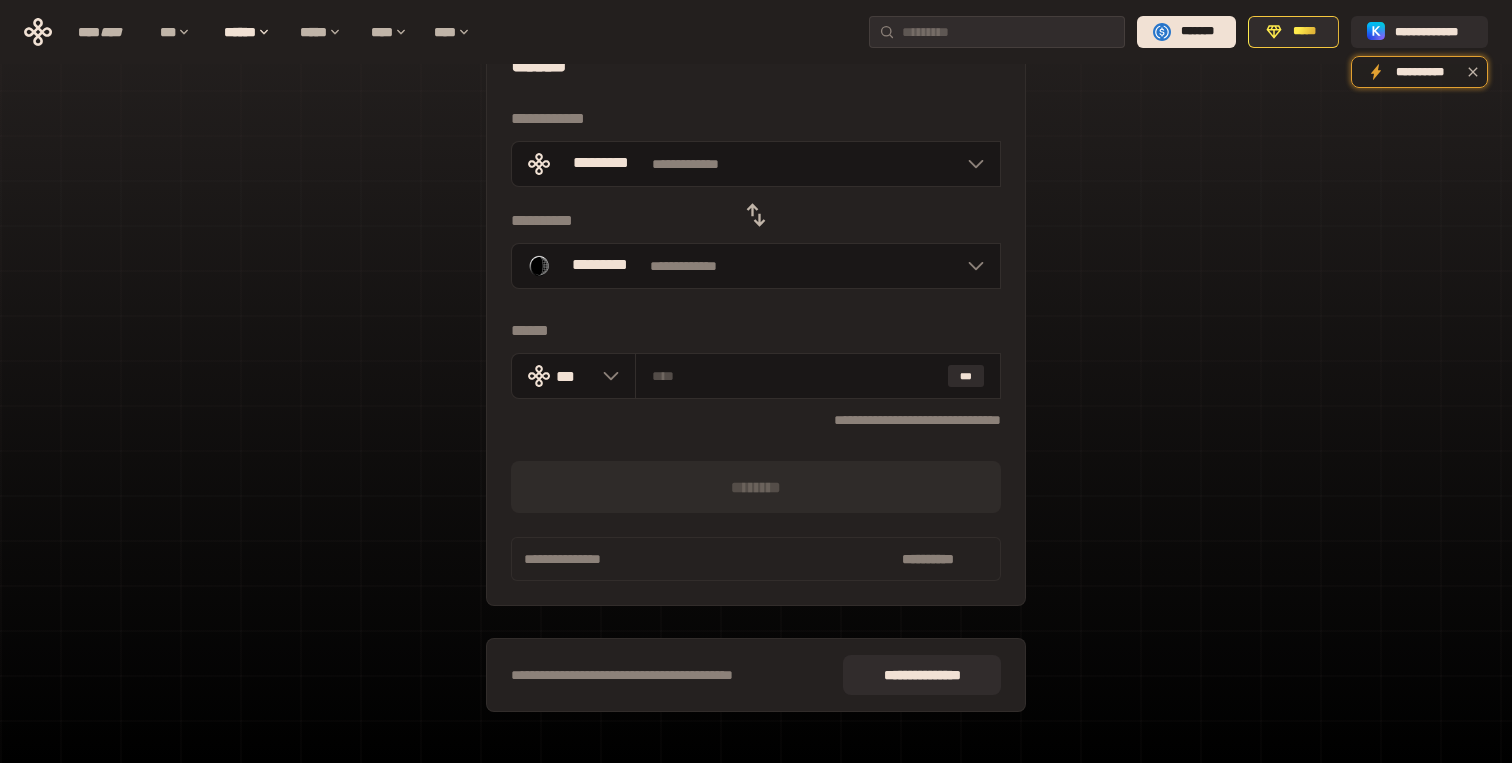 scroll, scrollTop: 31, scrollLeft: 0, axis: vertical 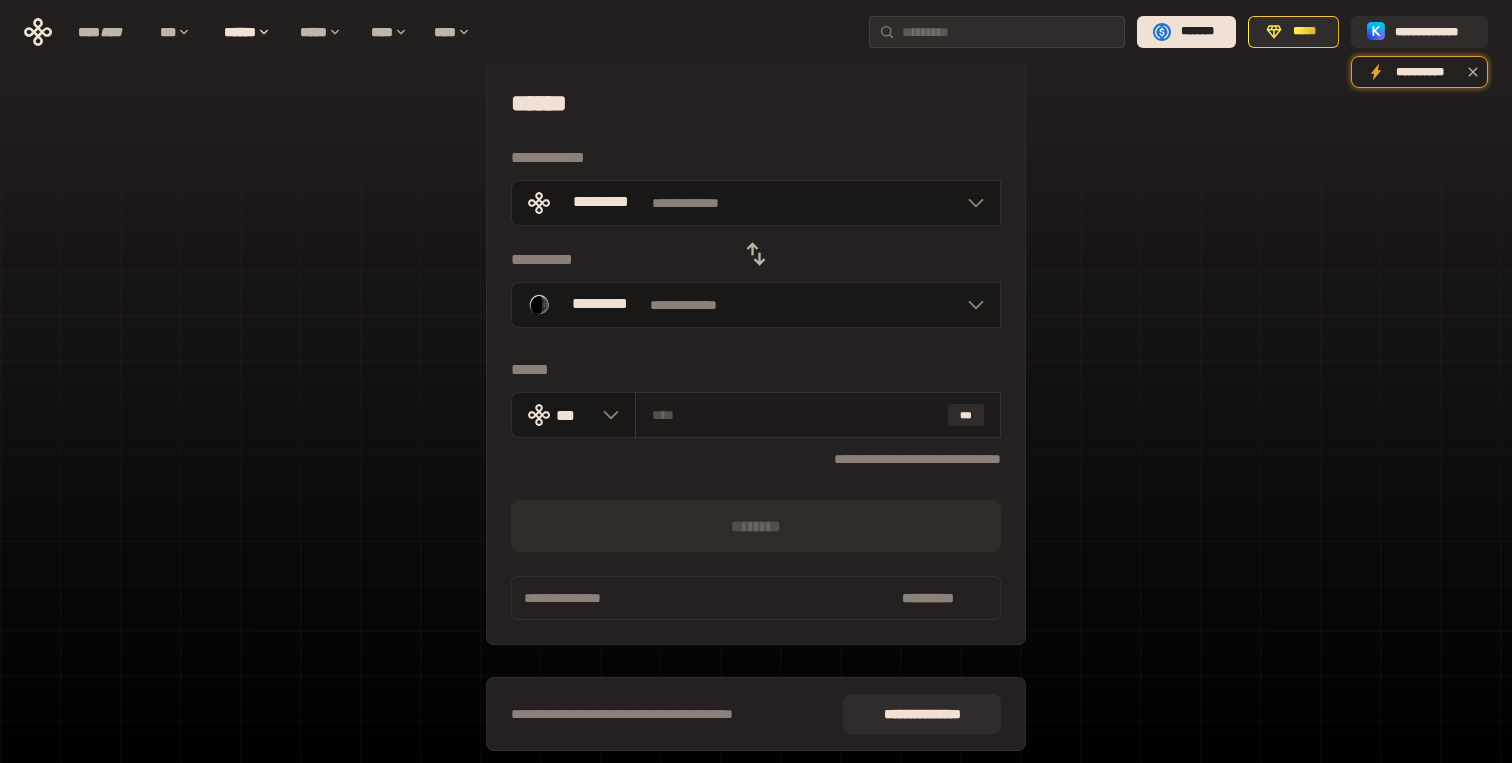 click at bounding box center (796, 415) 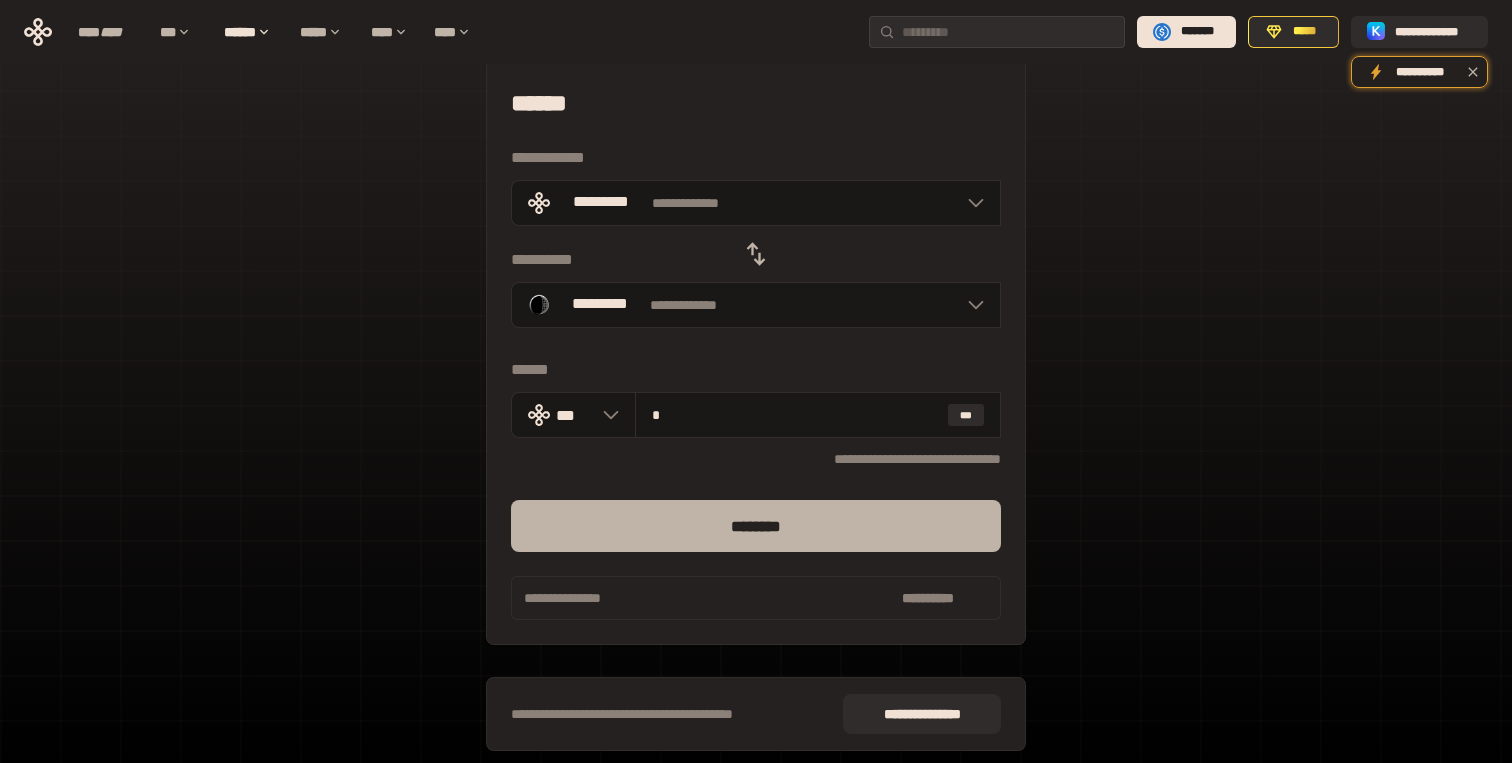 type on "*" 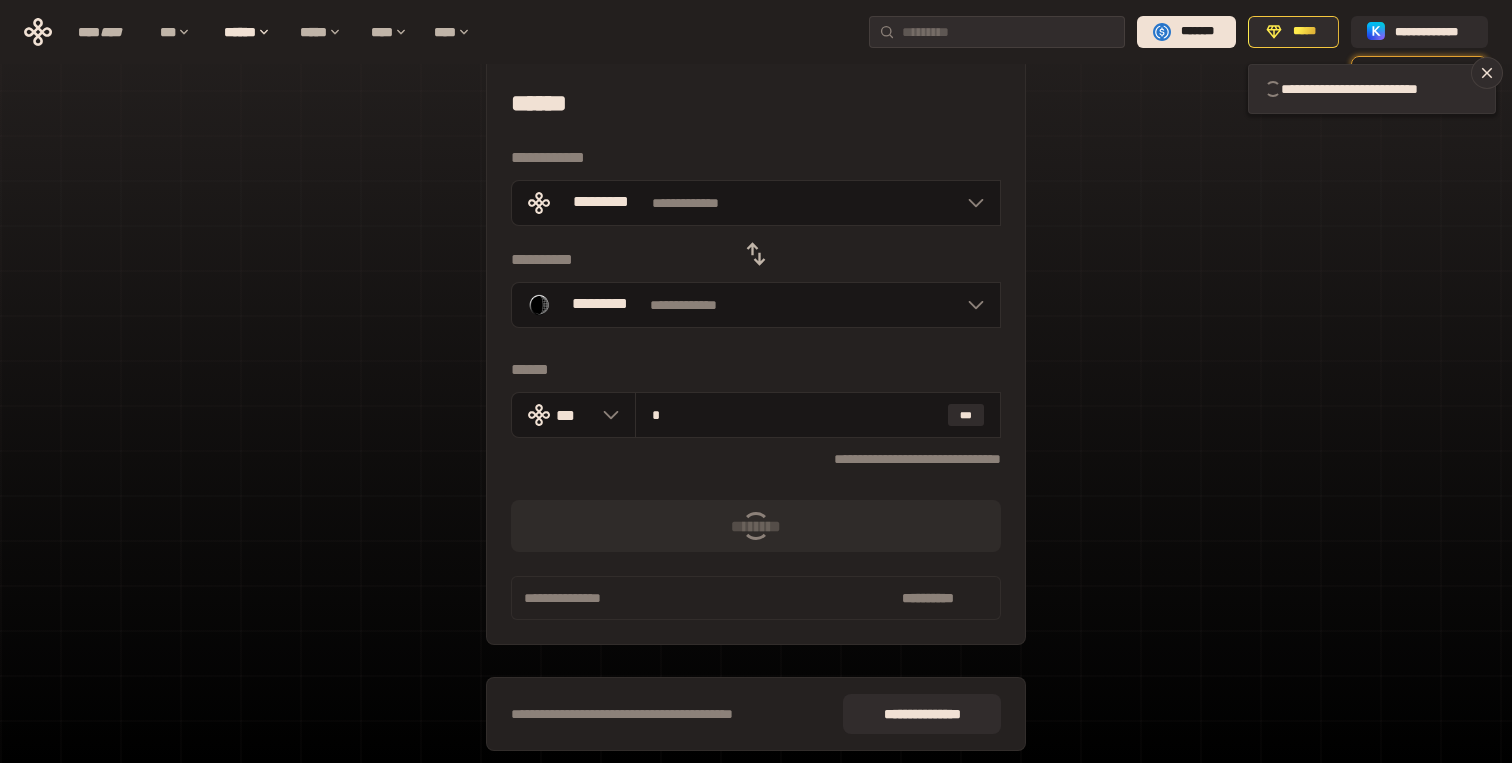 type 